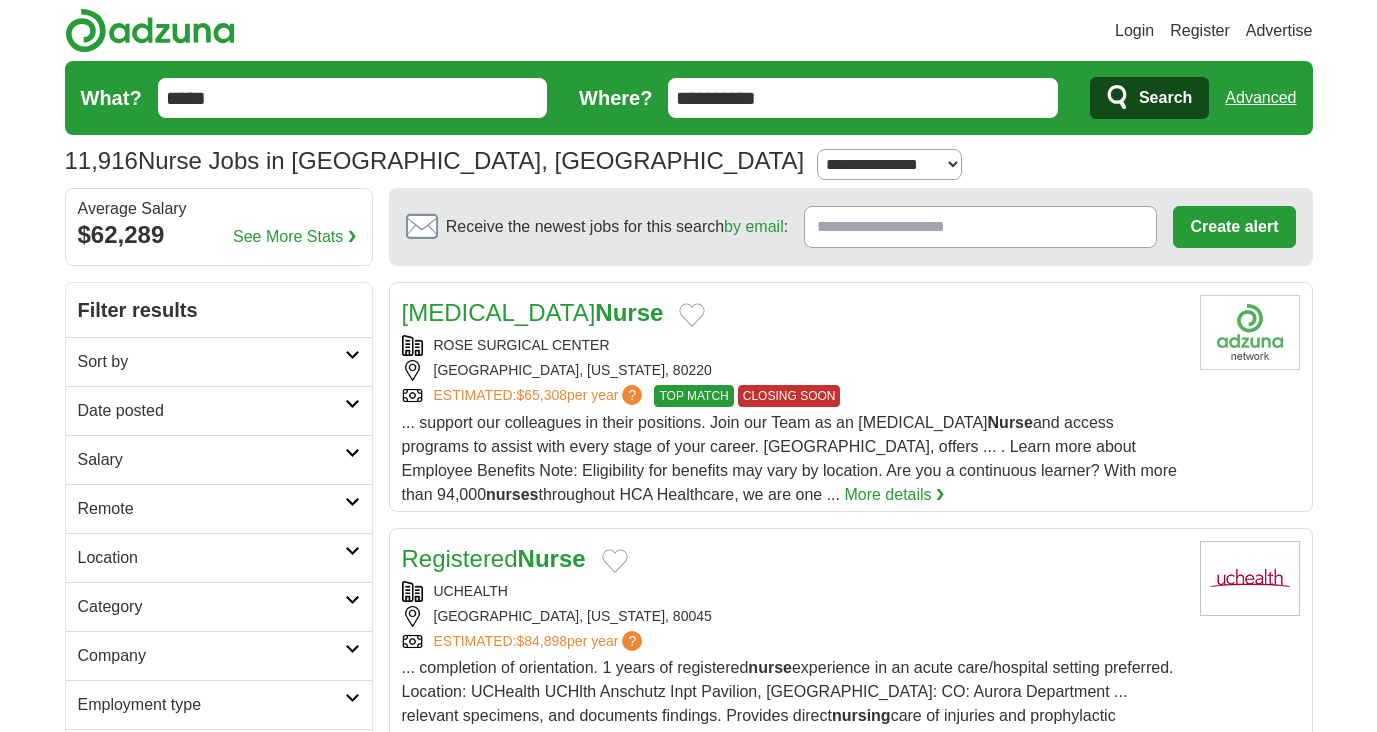 scroll, scrollTop: 0, scrollLeft: 0, axis: both 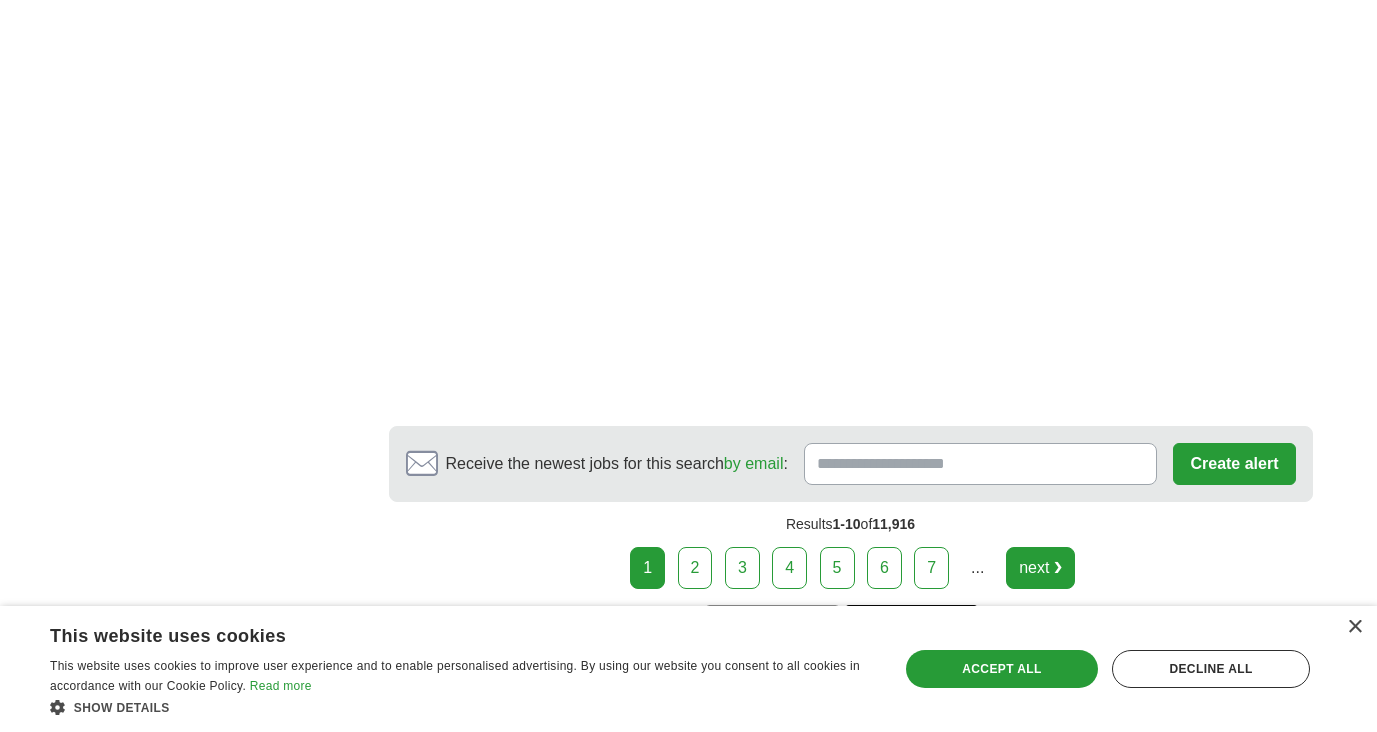click on "next ❯" at bounding box center [1040, 568] 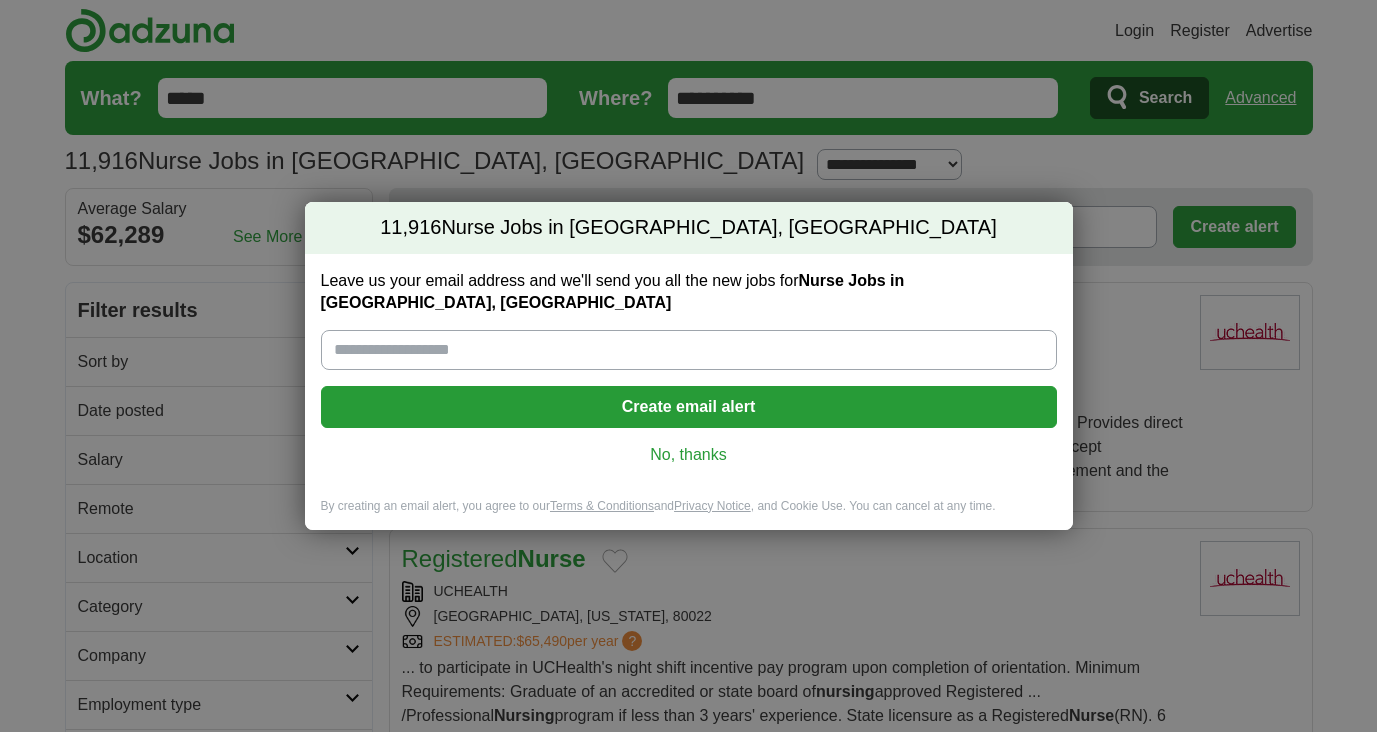 scroll, scrollTop: 0, scrollLeft: 0, axis: both 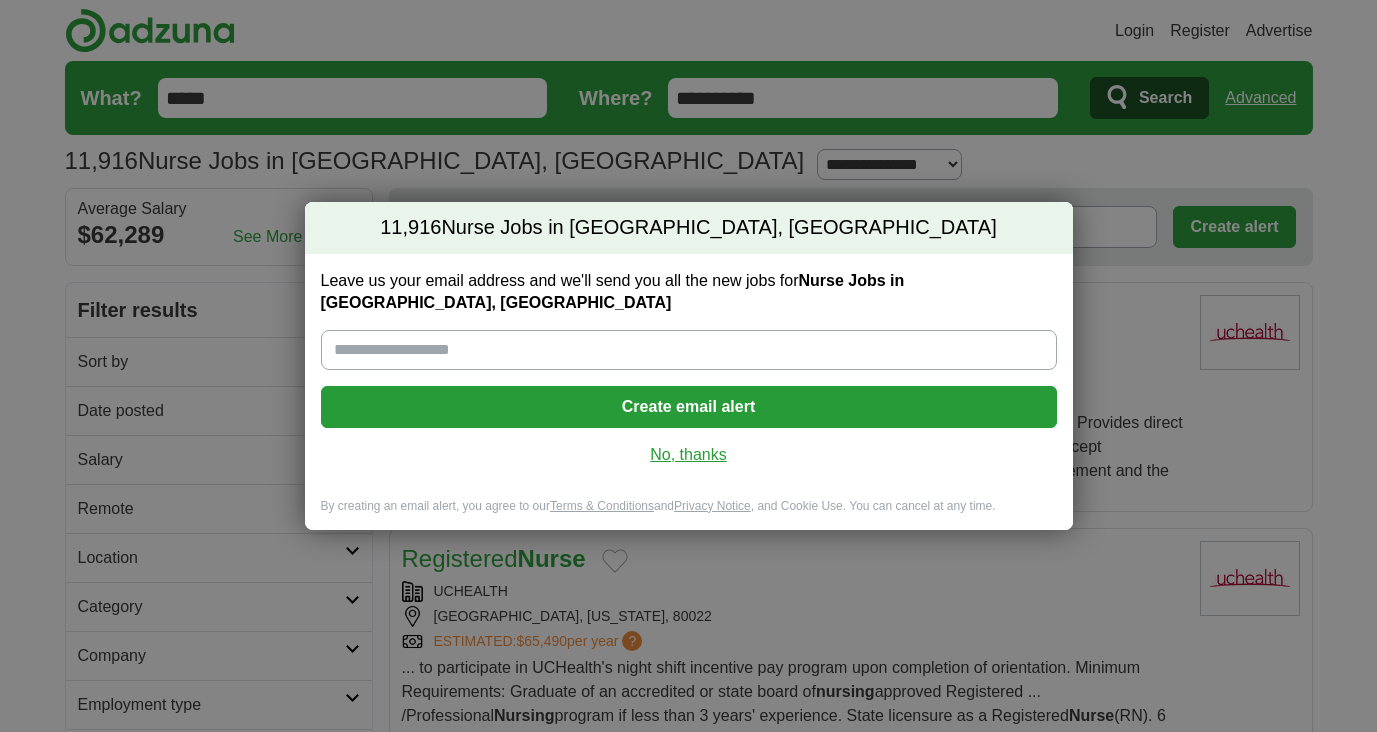 click on "No, thanks" at bounding box center (689, 455) 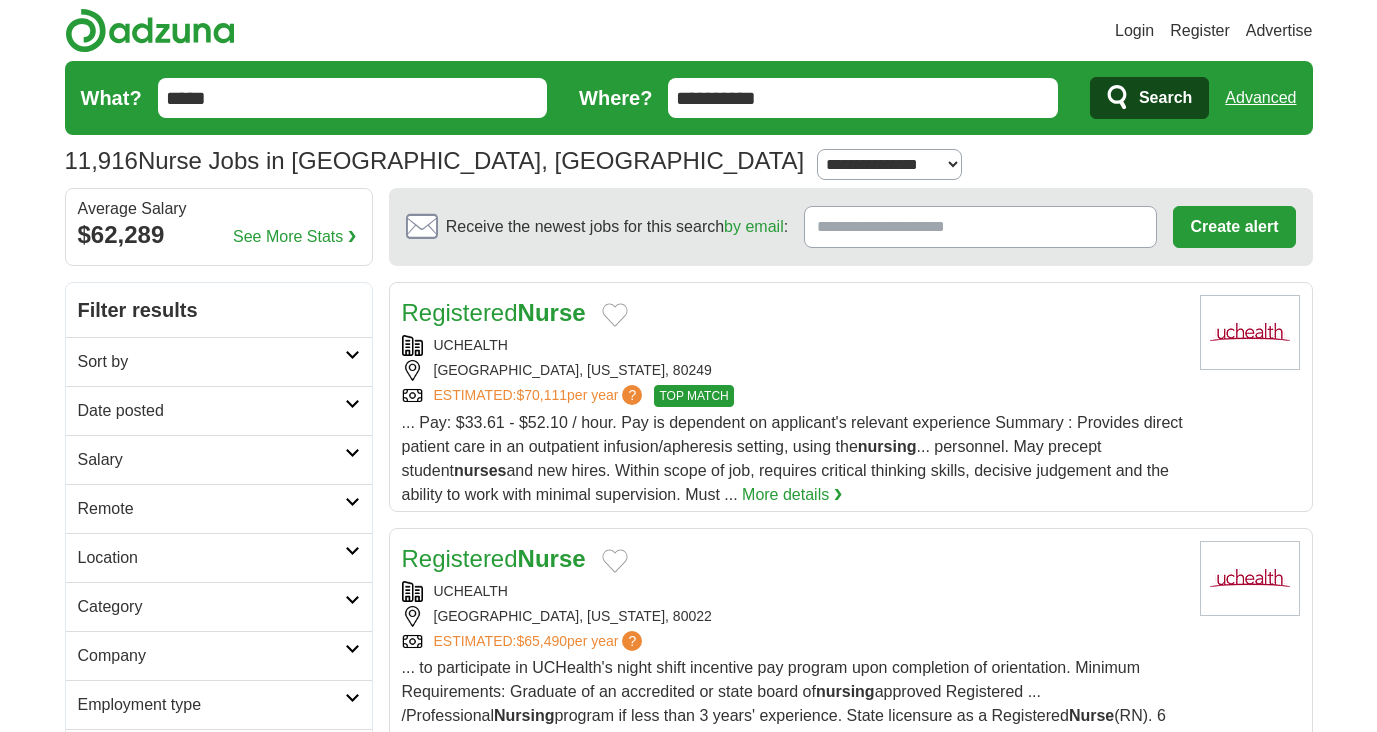 click on "Sort by" at bounding box center [211, 362] 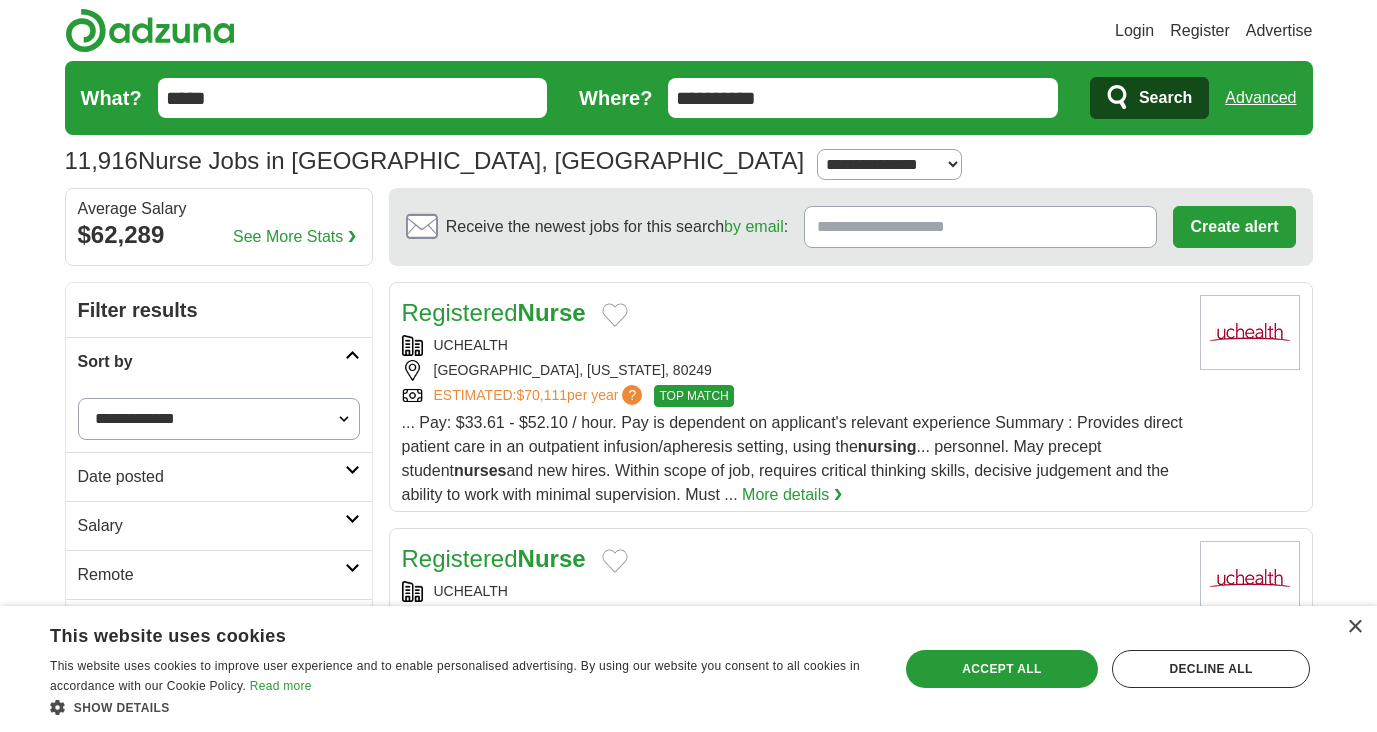 scroll, scrollTop: 103, scrollLeft: 0, axis: vertical 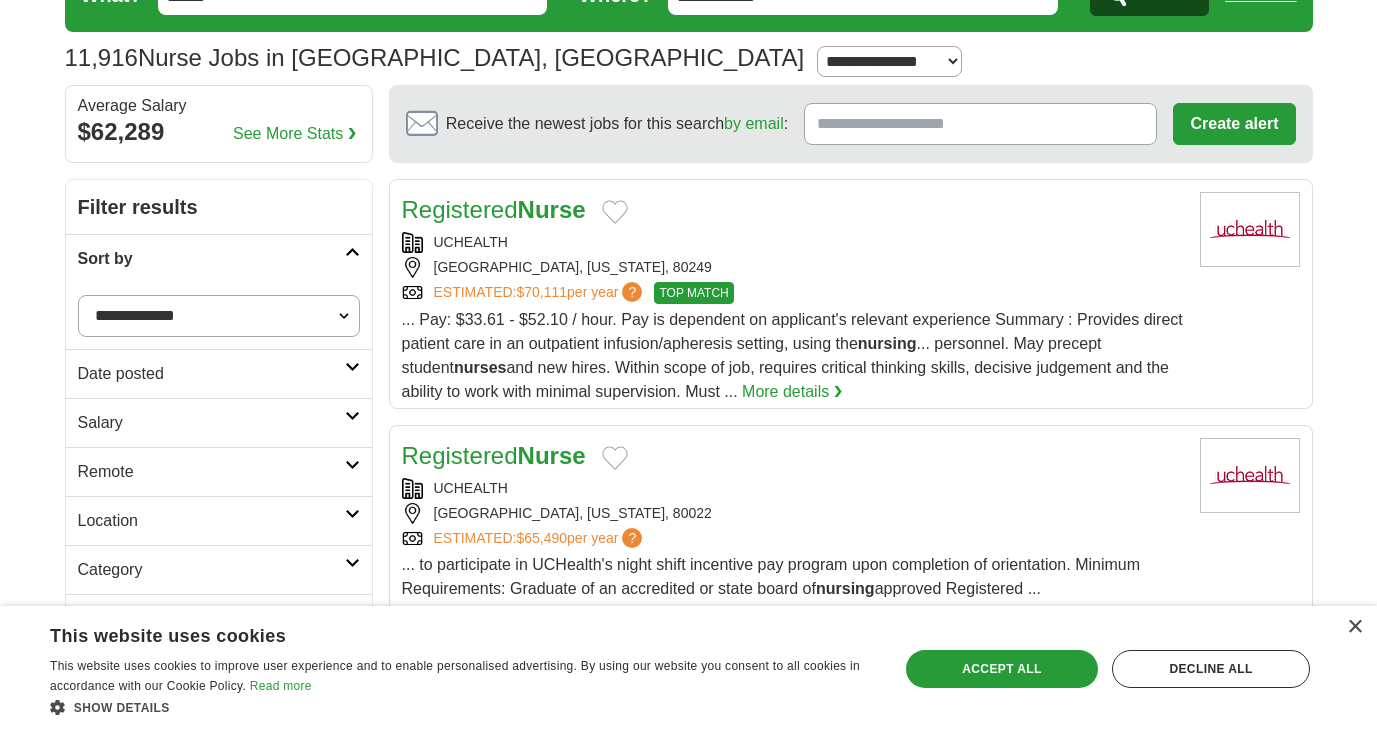 click on "Salary" at bounding box center (211, 423) 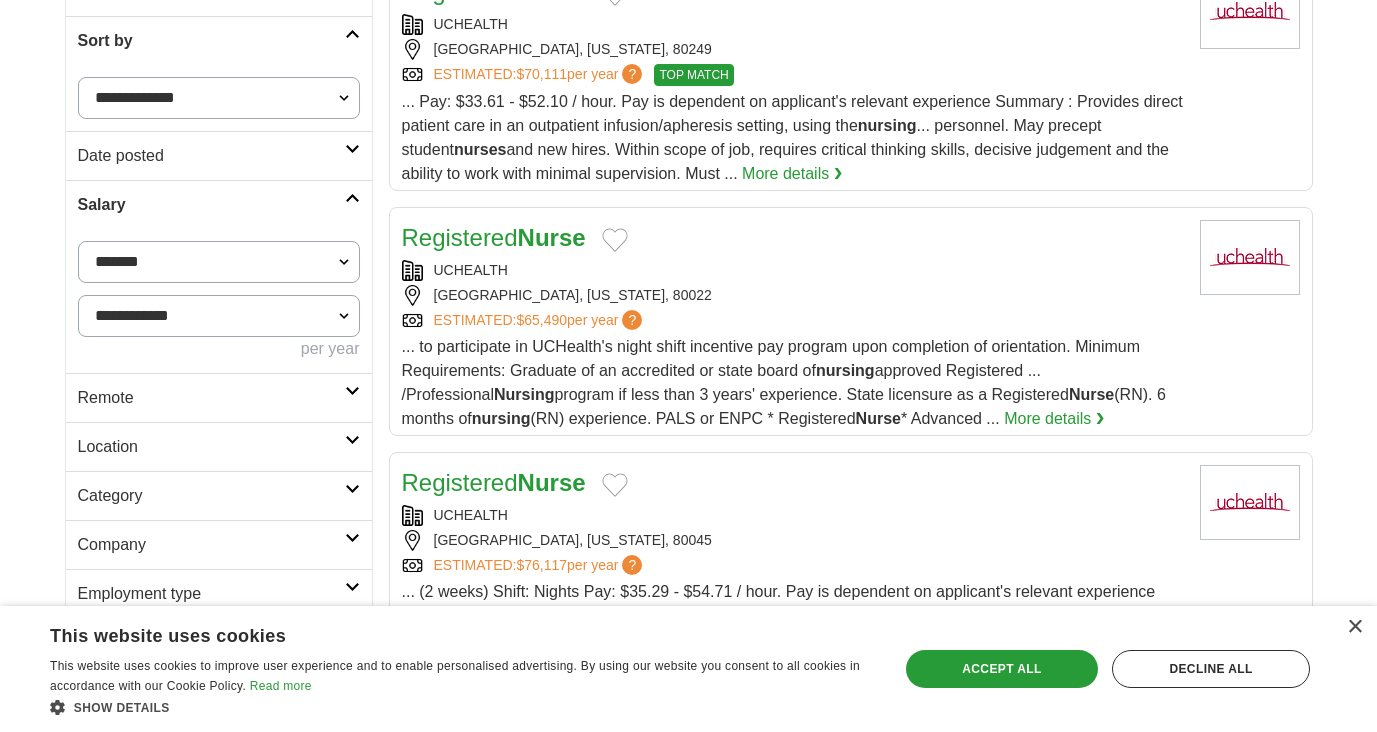 scroll, scrollTop: 328, scrollLeft: 0, axis: vertical 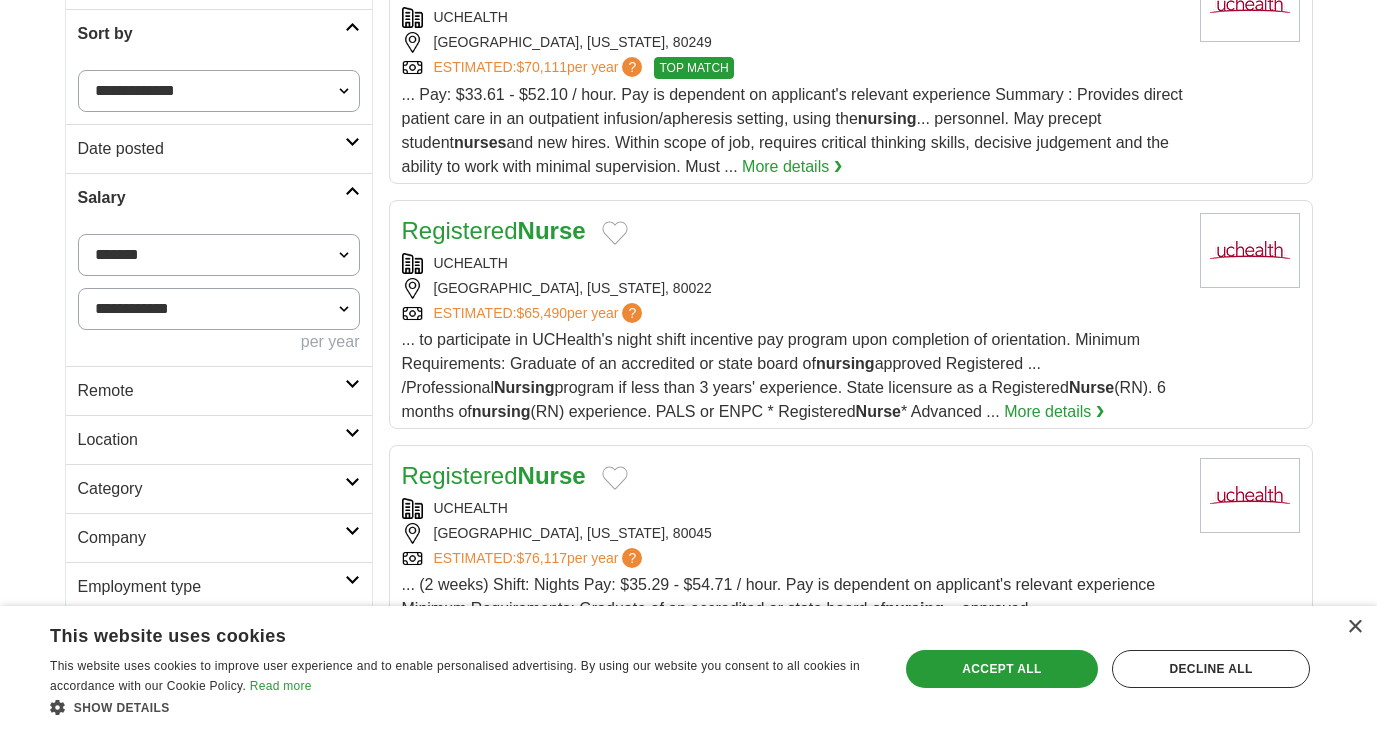 click on "Location" at bounding box center [211, 440] 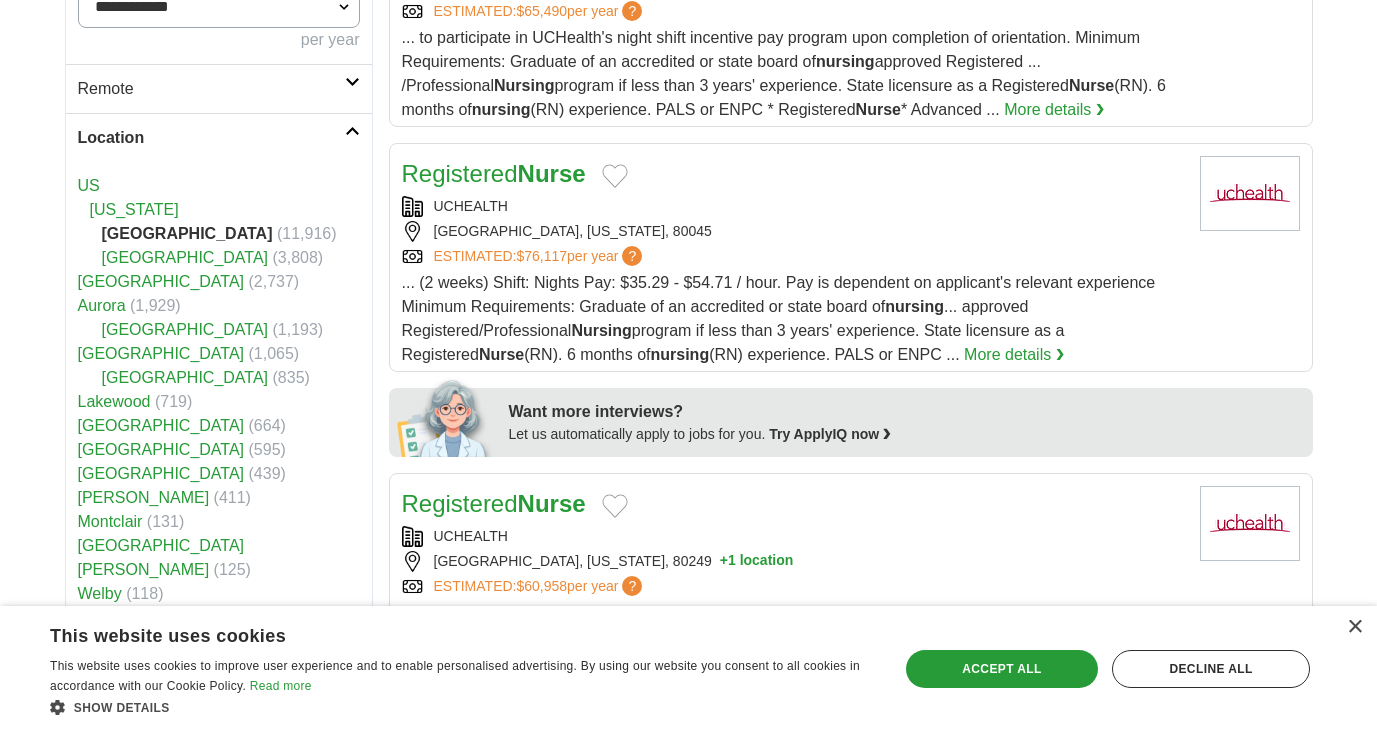 scroll, scrollTop: 639, scrollLeft: 0, axis: vertical 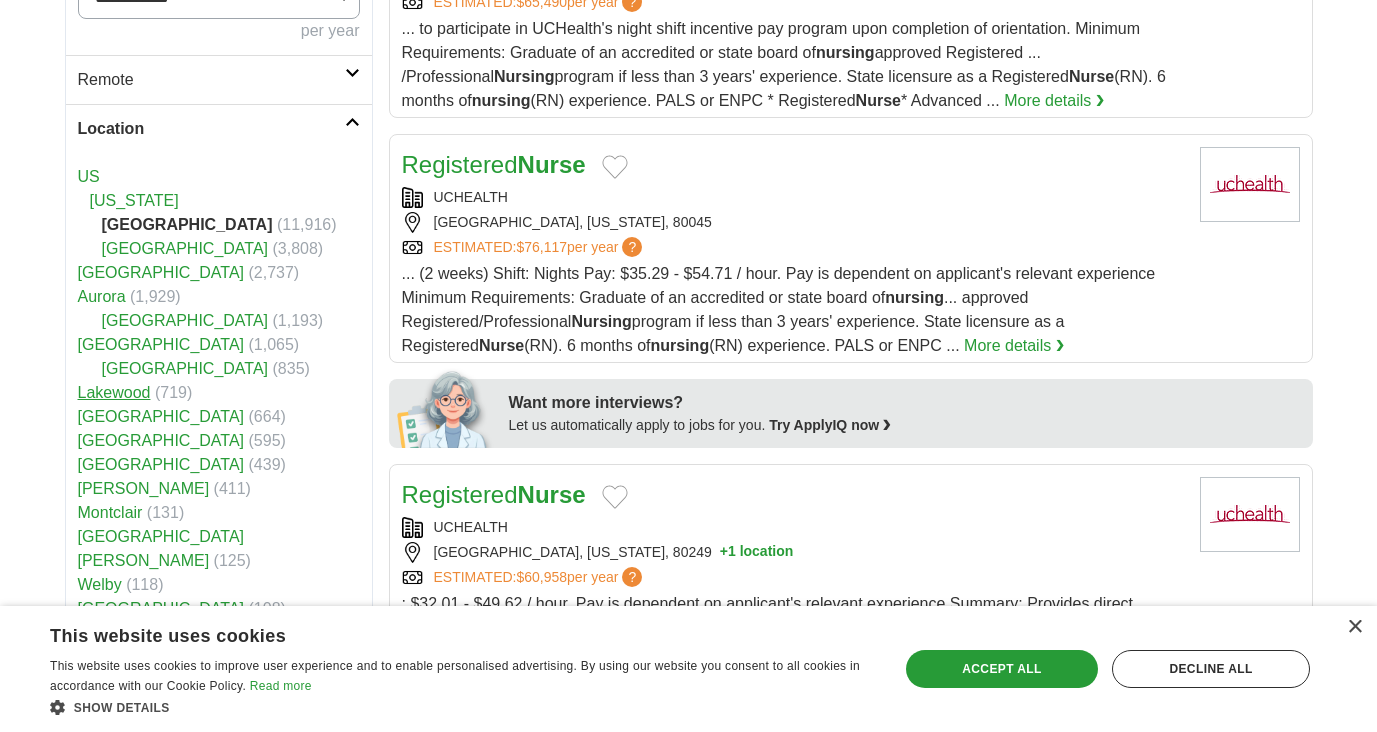 click on "Lakewood" at bounding box center (114, 392) 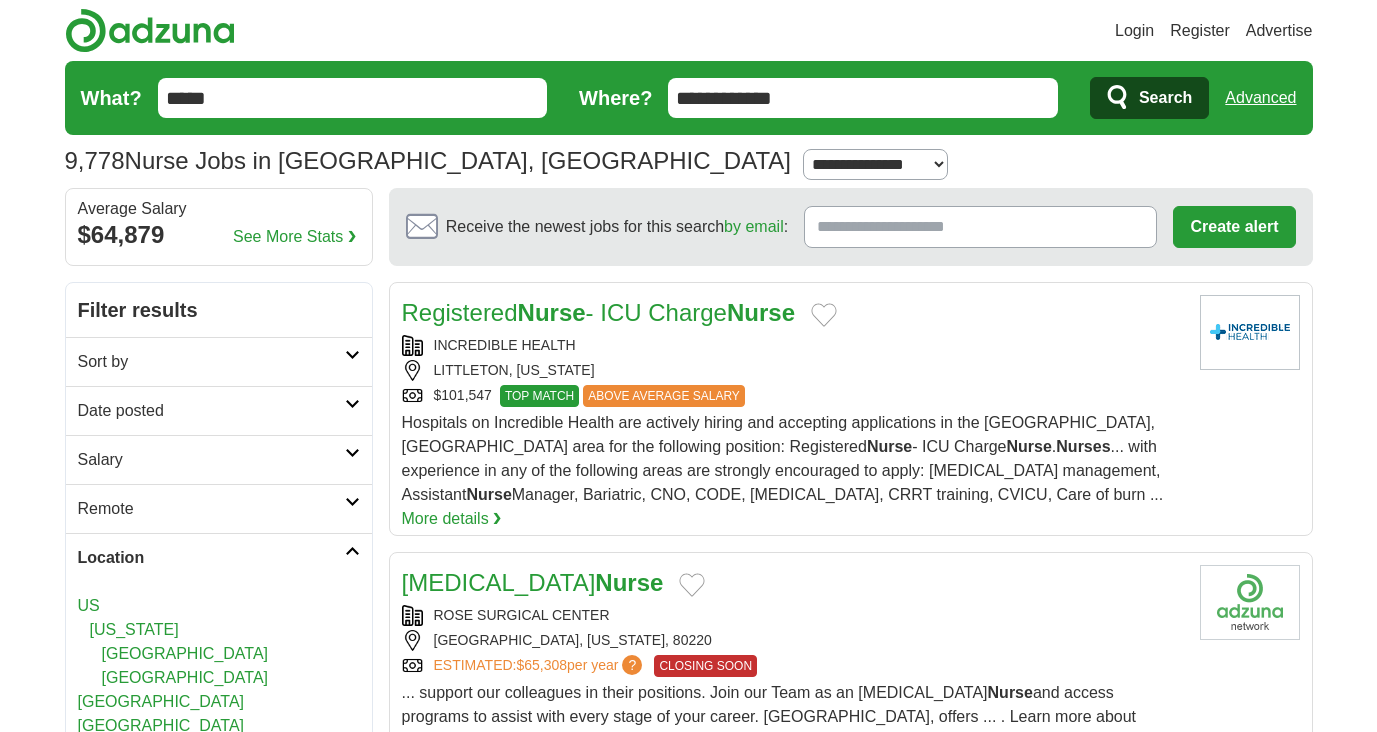 scroll, scrollTop: 0, scrollLeft: 0, axis: both 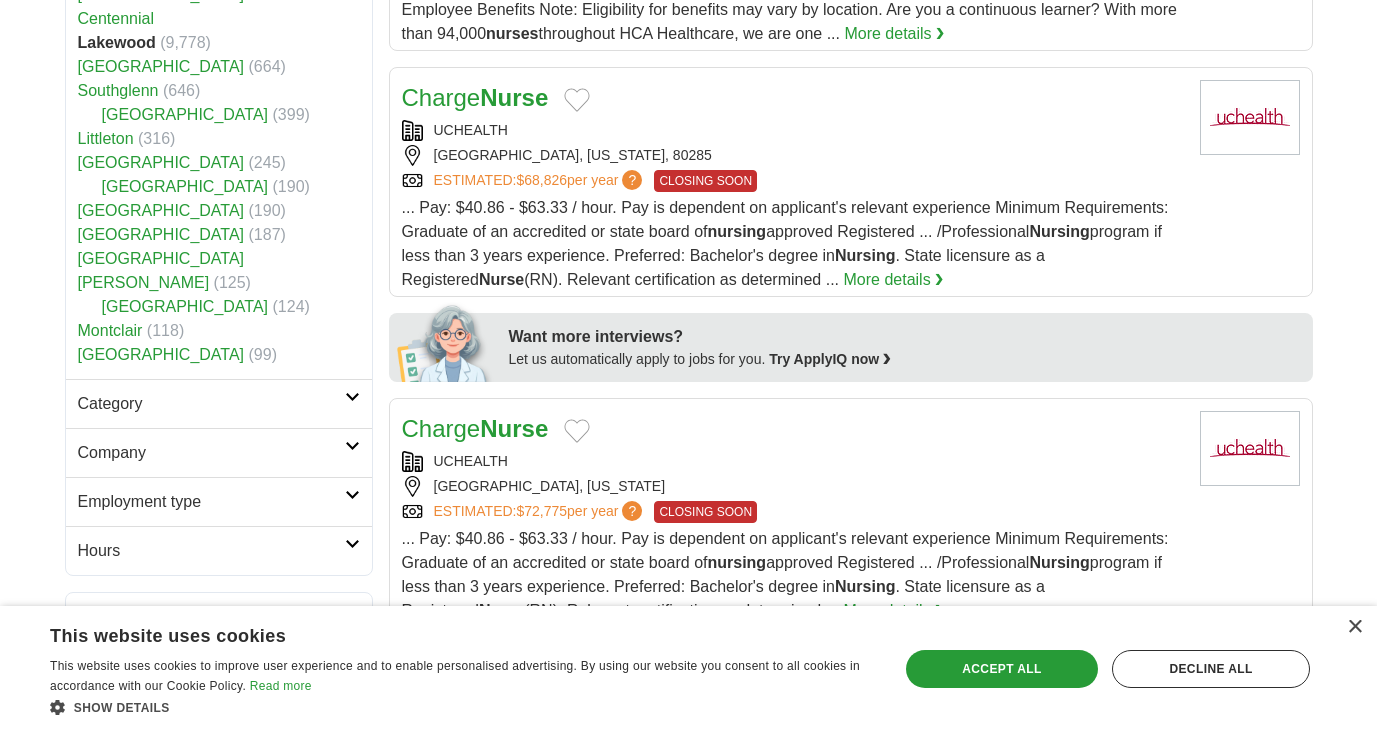 click on "Category" at bounding box center (211, 404) 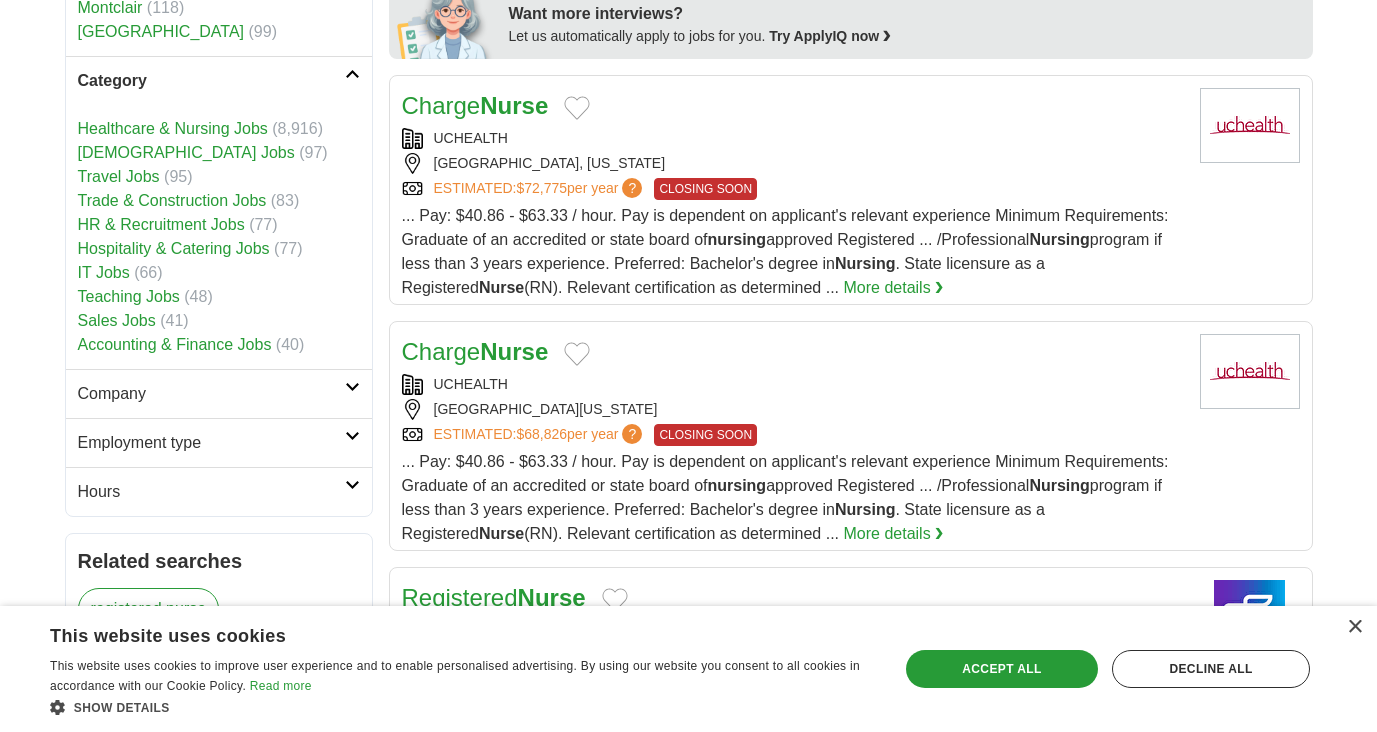 scroll, scrollTop: 1084, scrollLeft: 0, axis: vertical 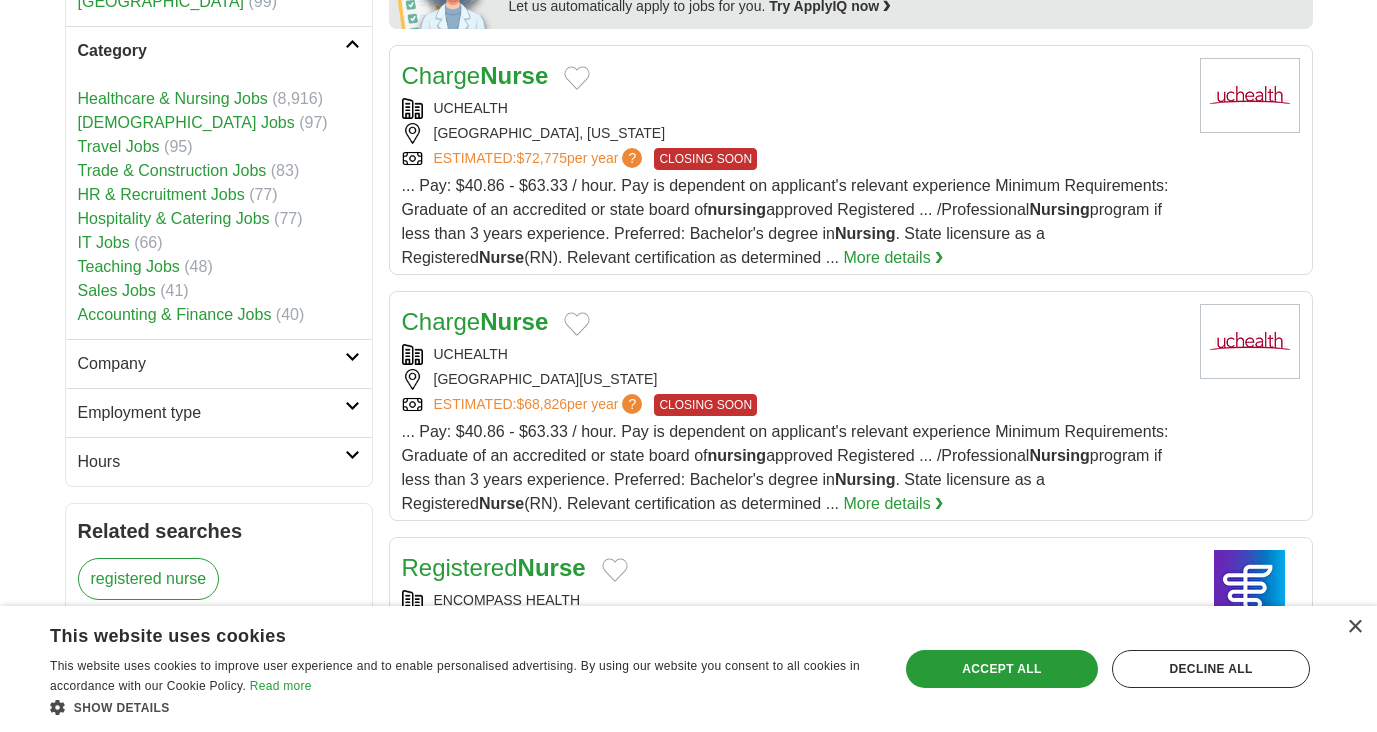 click on "Employment type" at bounding box center (219, 412) 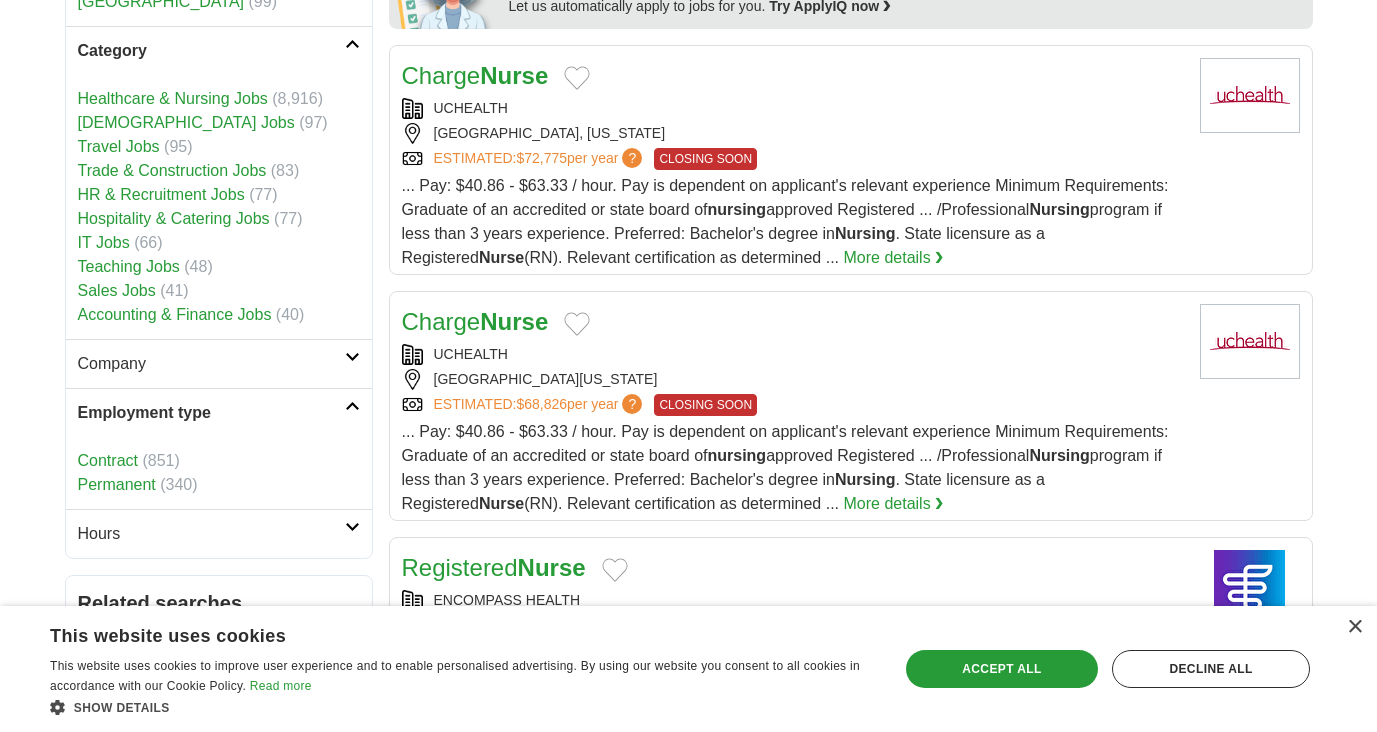 click on "Hours" at bounding box center [211, 534] 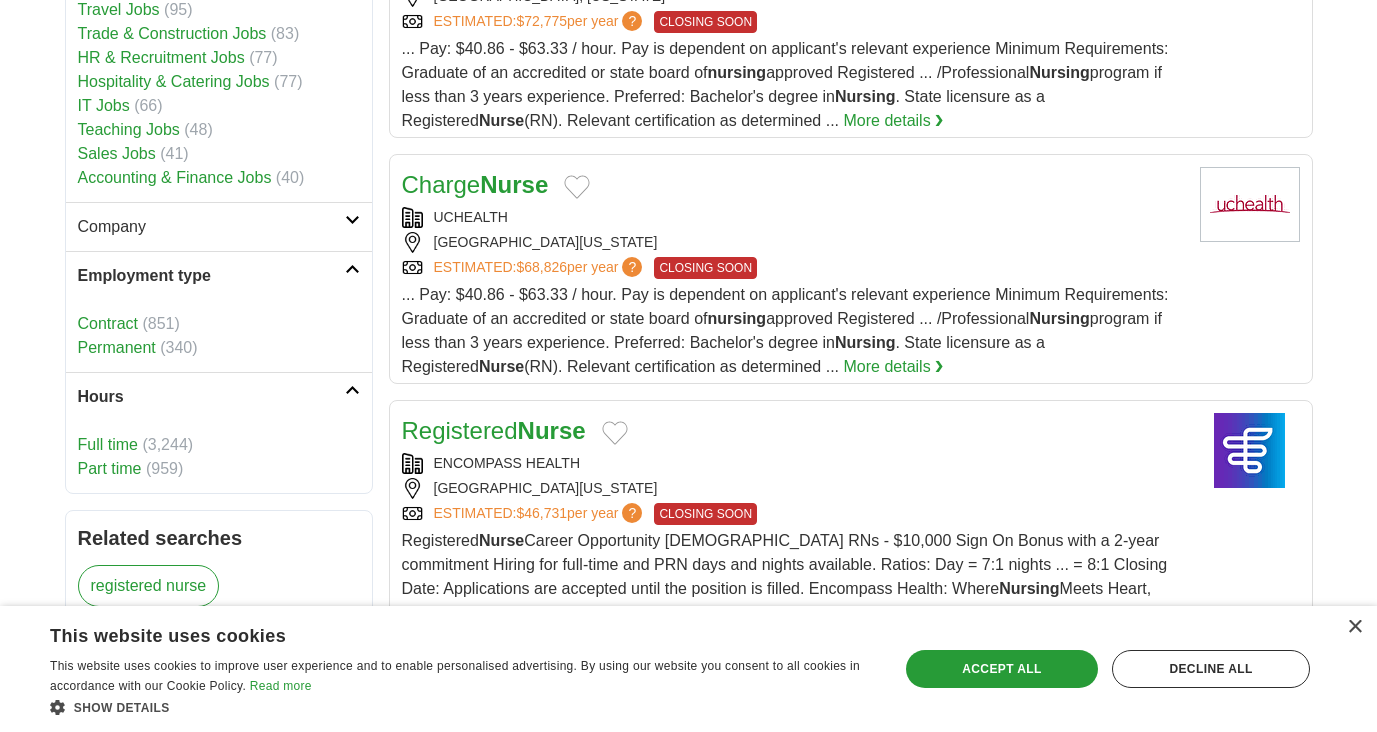 scroll, scrollTop: 1222, scrollLeft: 0, axis: vertical 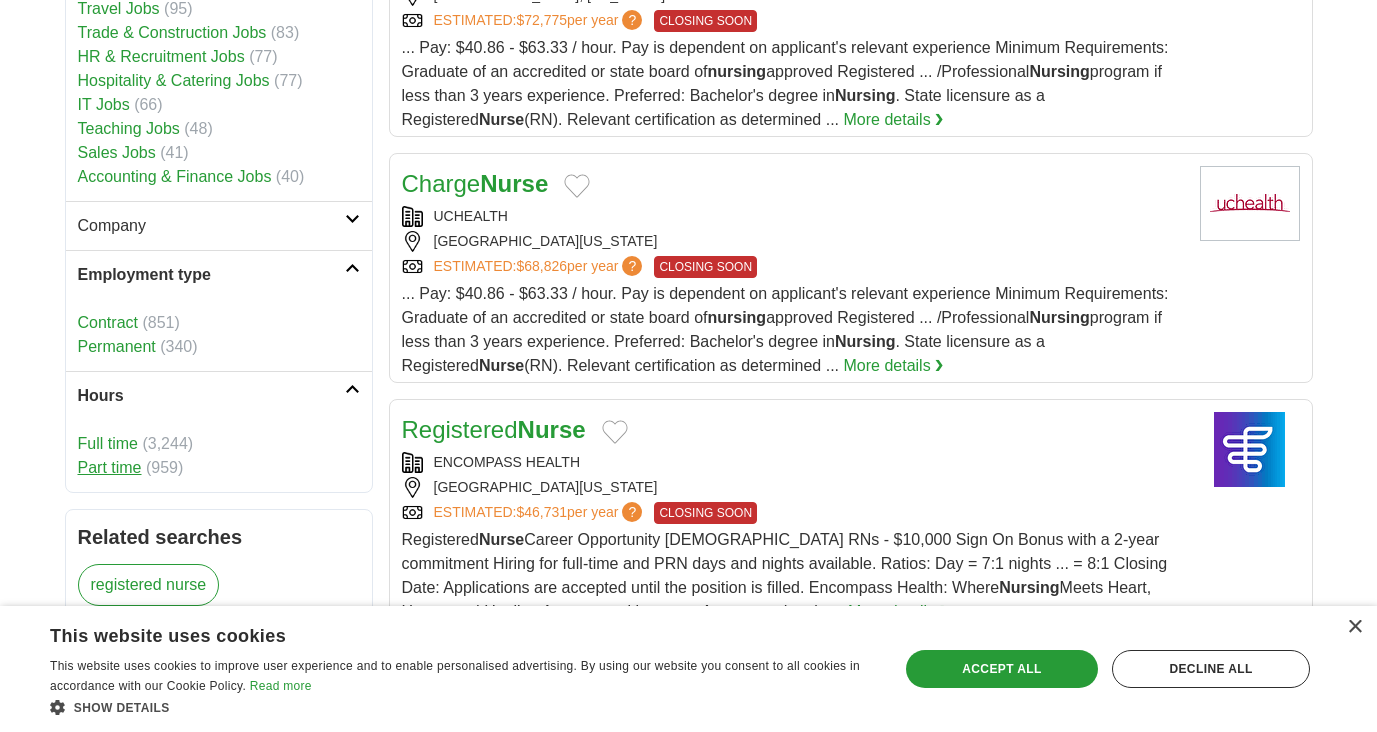 click on "Part time" at bounding box center (110, 467) 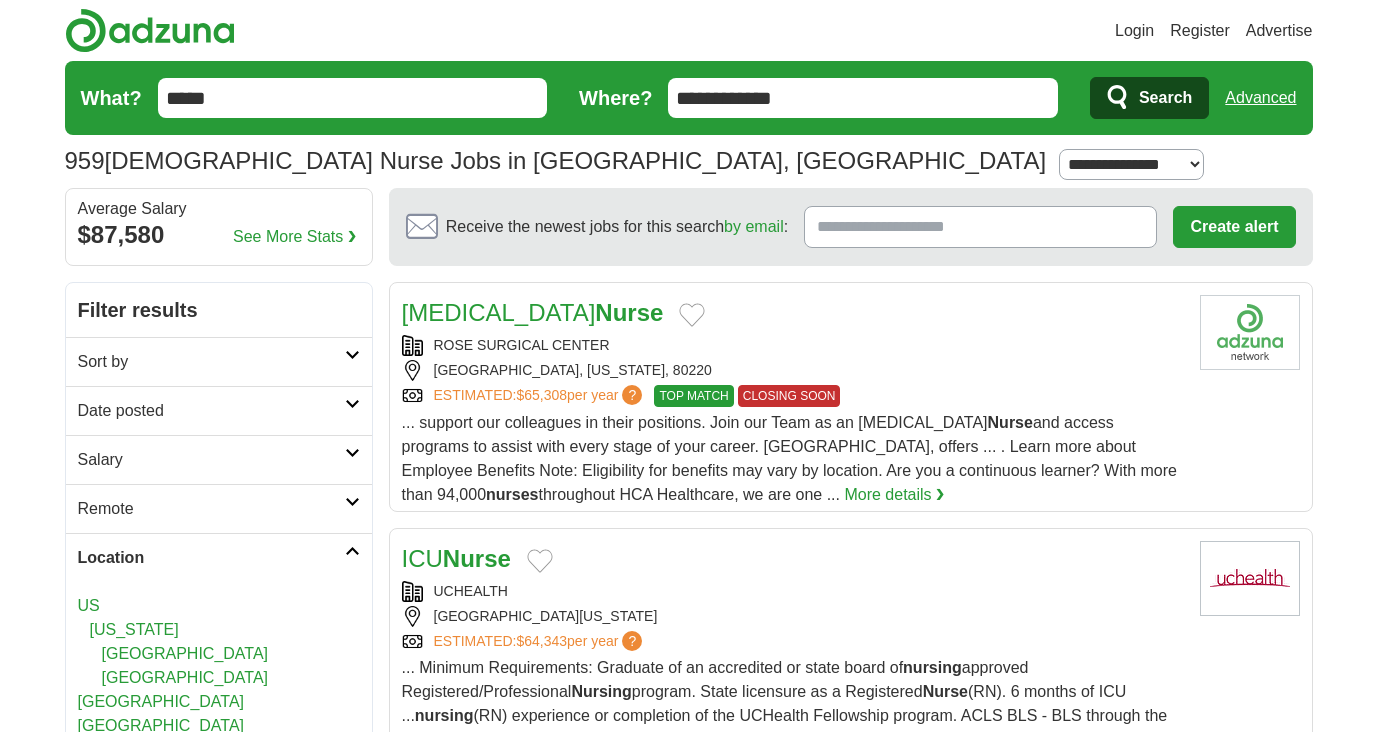 scroll, scrollTop: 0, scrollLeft: 0, axis: both 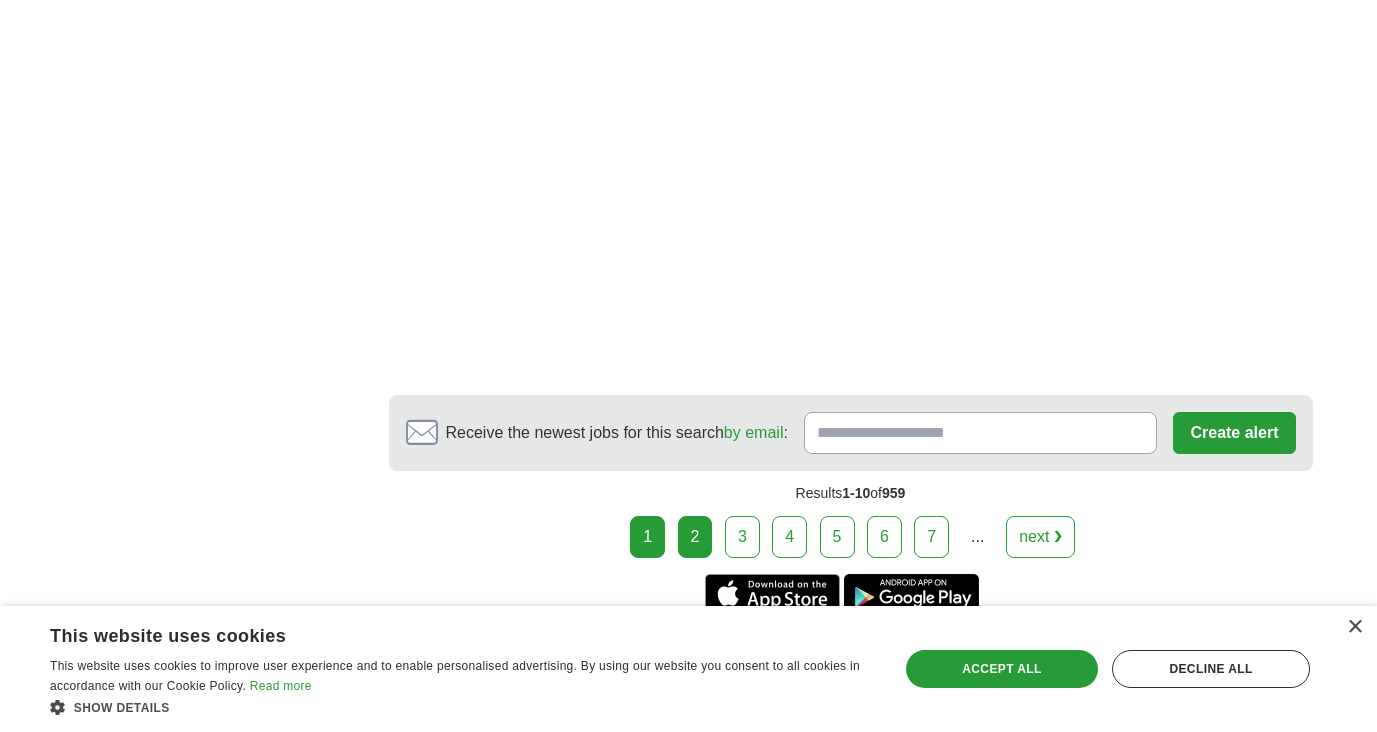 click on "2" at bounding box center (695, 537) 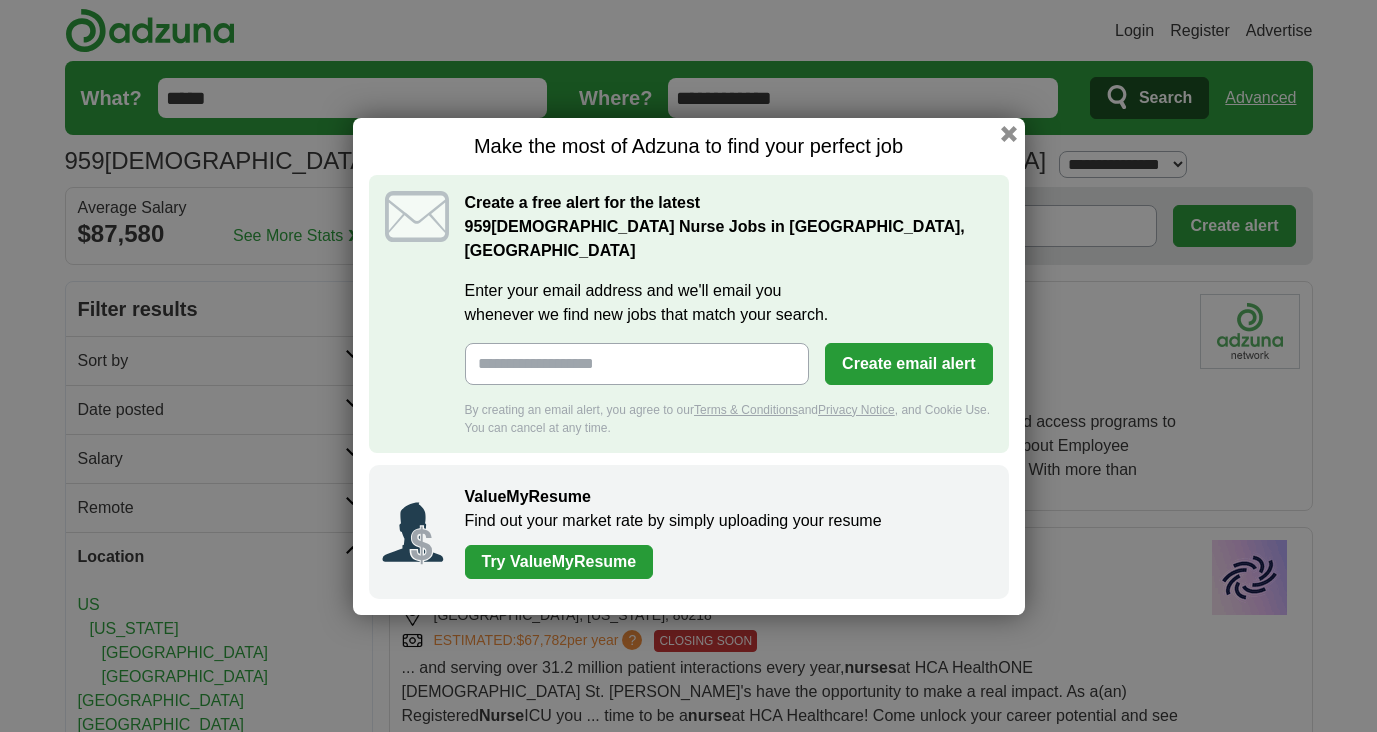 scroll, scrollTop: 0, scrollLeft: 0, axis: both 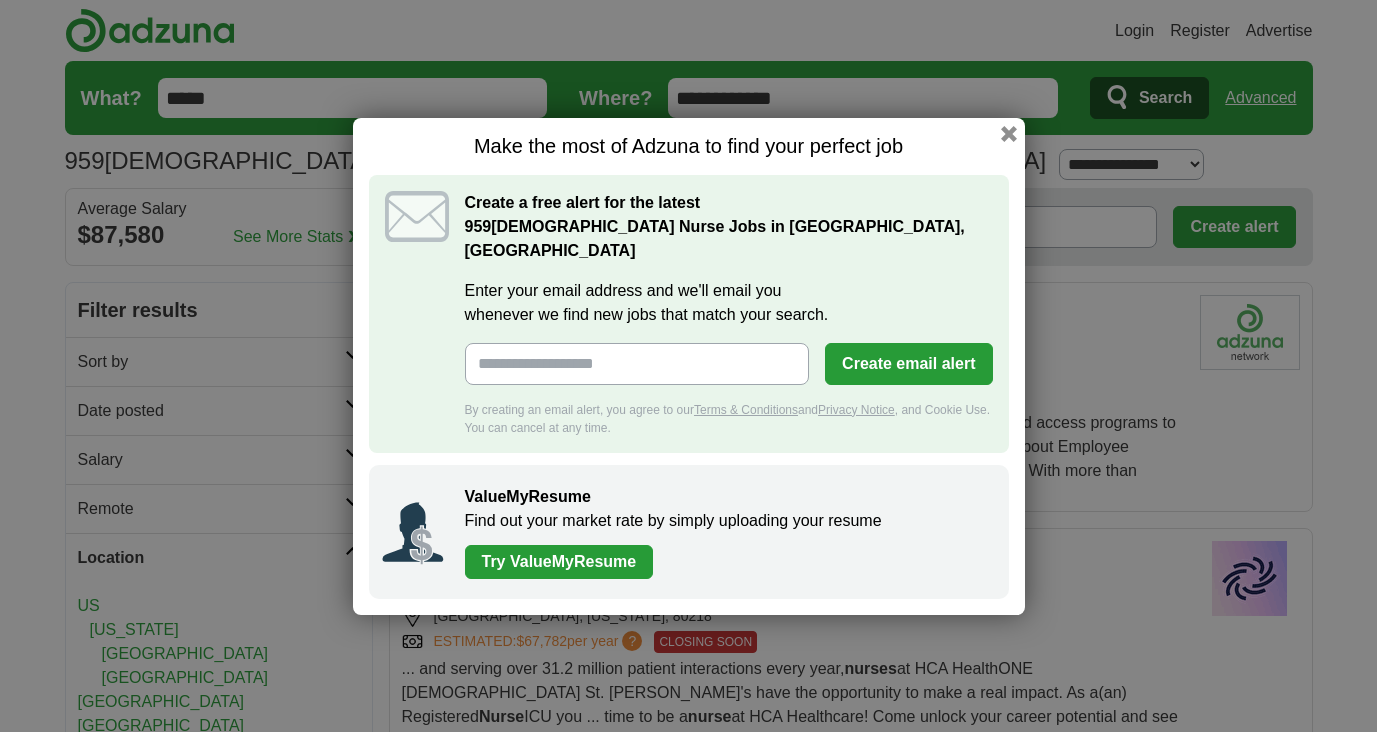 click on "Make the most of Adzuna to find your perfect job
Create a free alert for the latest
959
[DEMOGRAPHIC_DATA] Nurse Jobs in [GEOGRAPHIC_DATA], [GEOGRAPHIC_DATA]
Enter your email address and we'll email you whenever we find new jobs that match your search.
Create email alert
By creating an email alert, you agree to our  Terms & Conditions  and  Privacy Notice , and Cookie Use. You can cancel at any time.
ValueMyResume
Find out your market rate by simply uploading your resume
Try ValueMyResume" at bounding box center (689, 366) 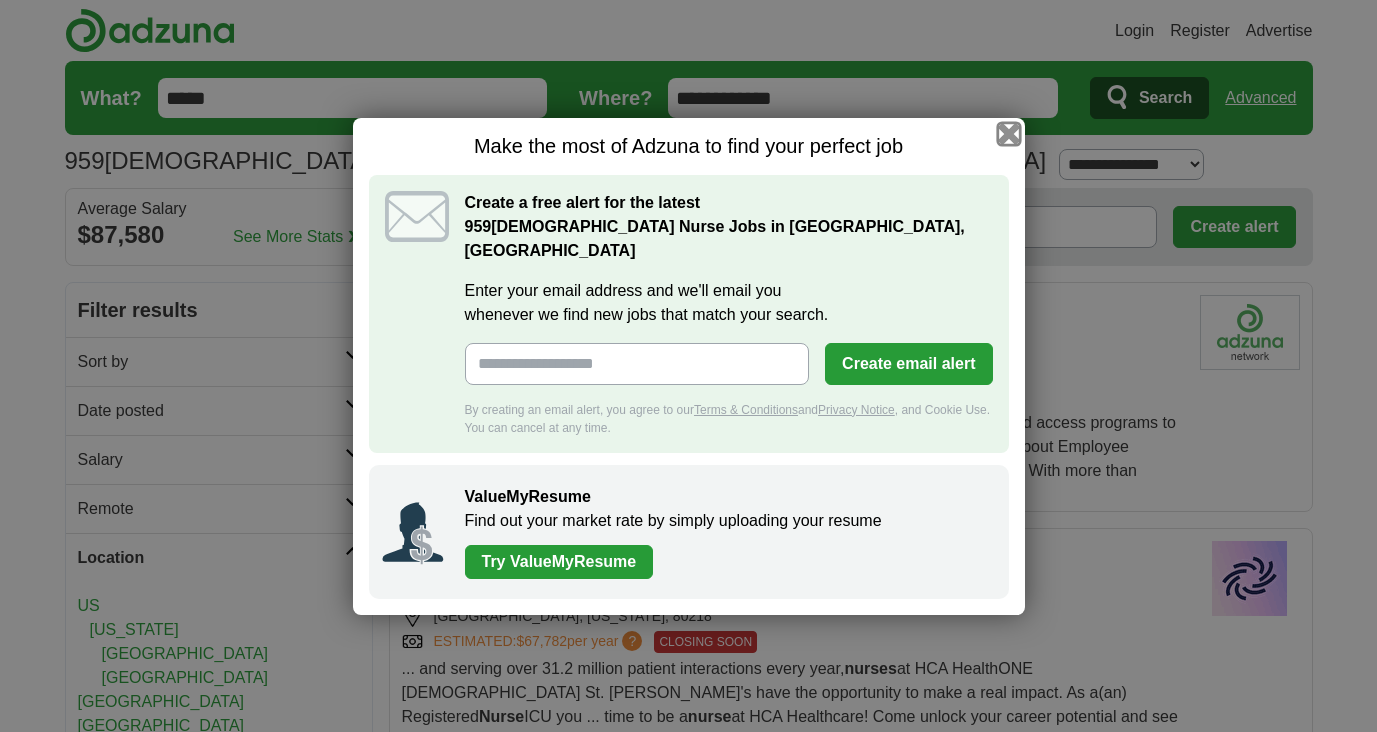 click at bounding box center [1008, 133] 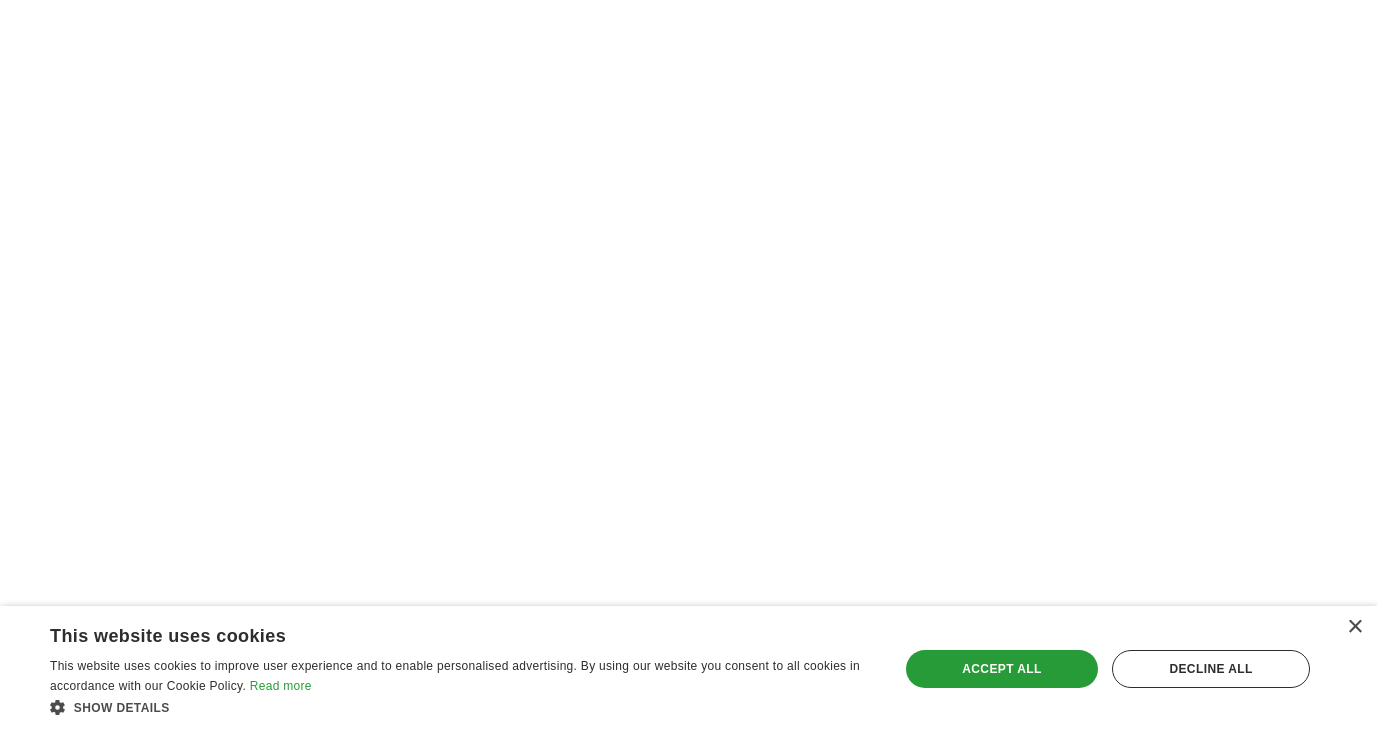 scroll, scrollTop: 3373, scrollLeft: 0, axis: vertical 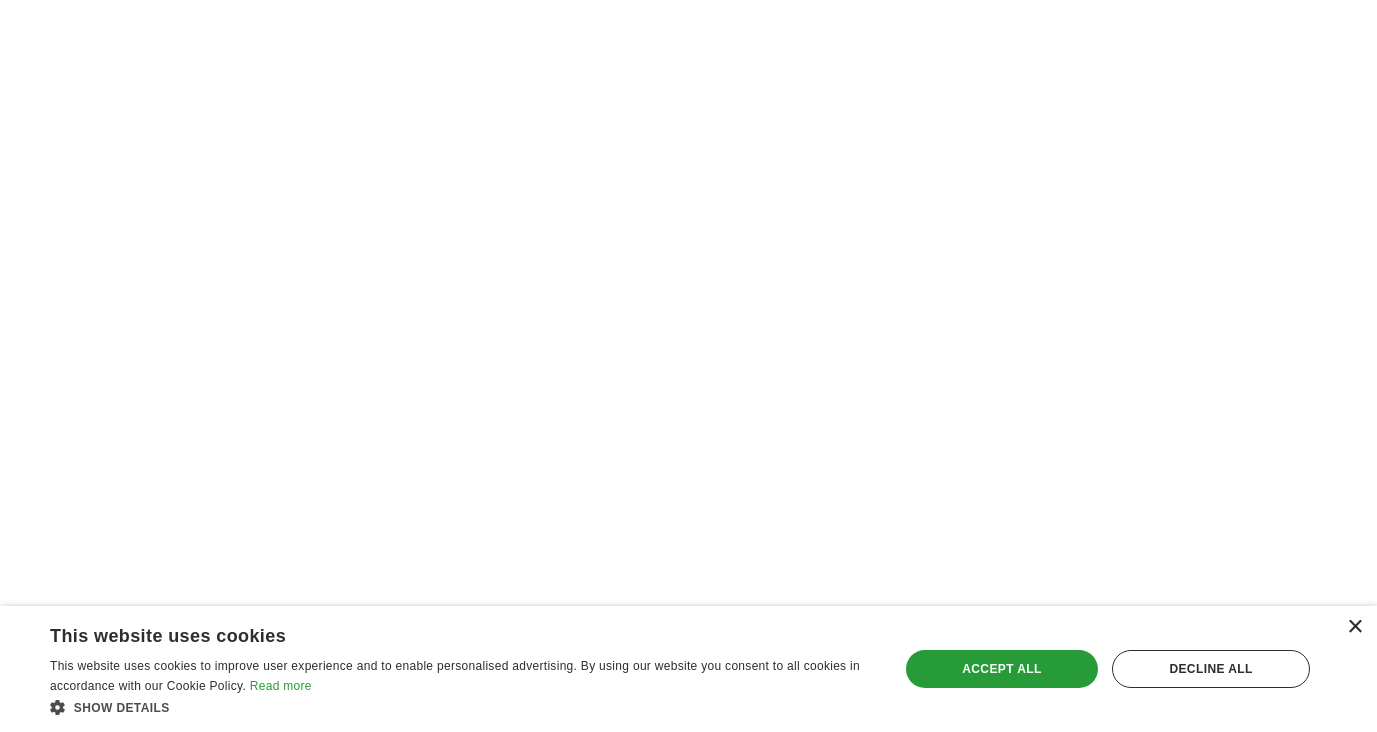 click on "×" at bounding box center (1354, 627) 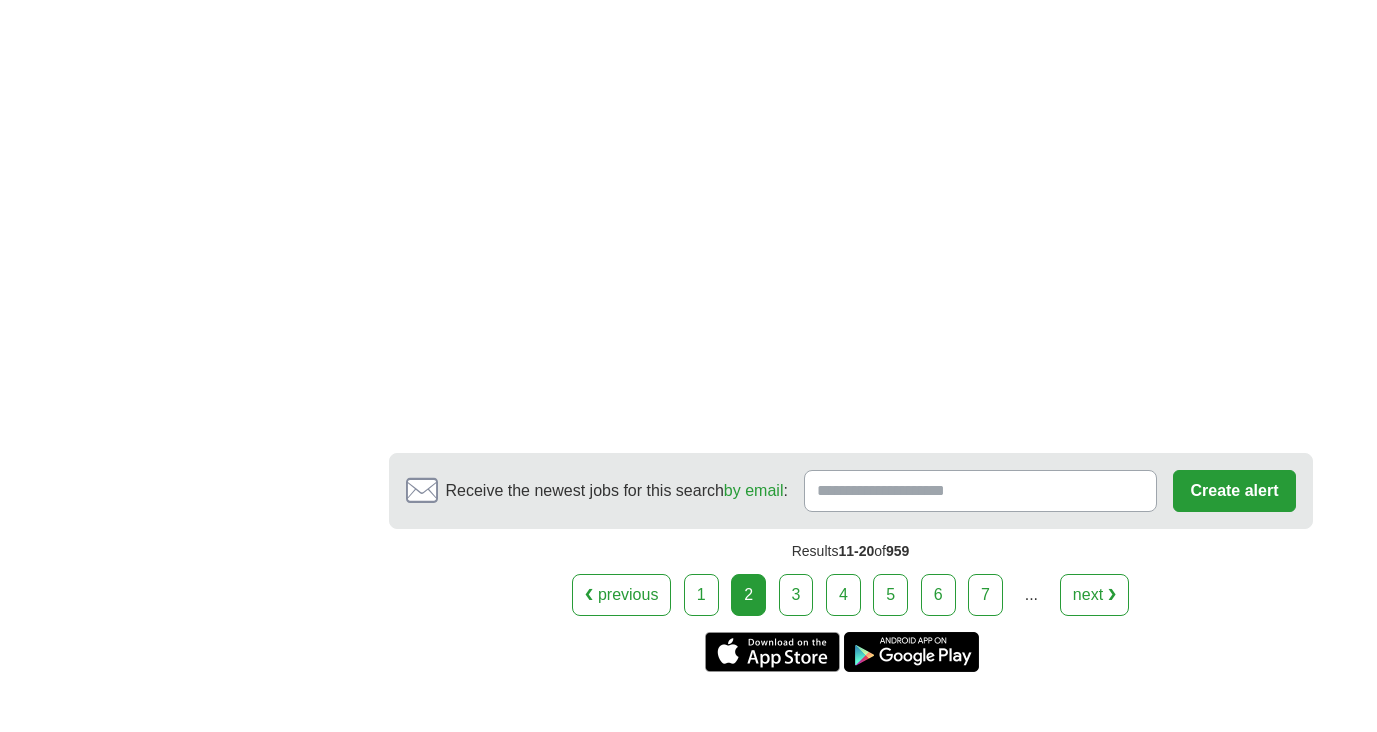 scroll, scrollTop: 3731, scrollLeft: 0, axis: vertical 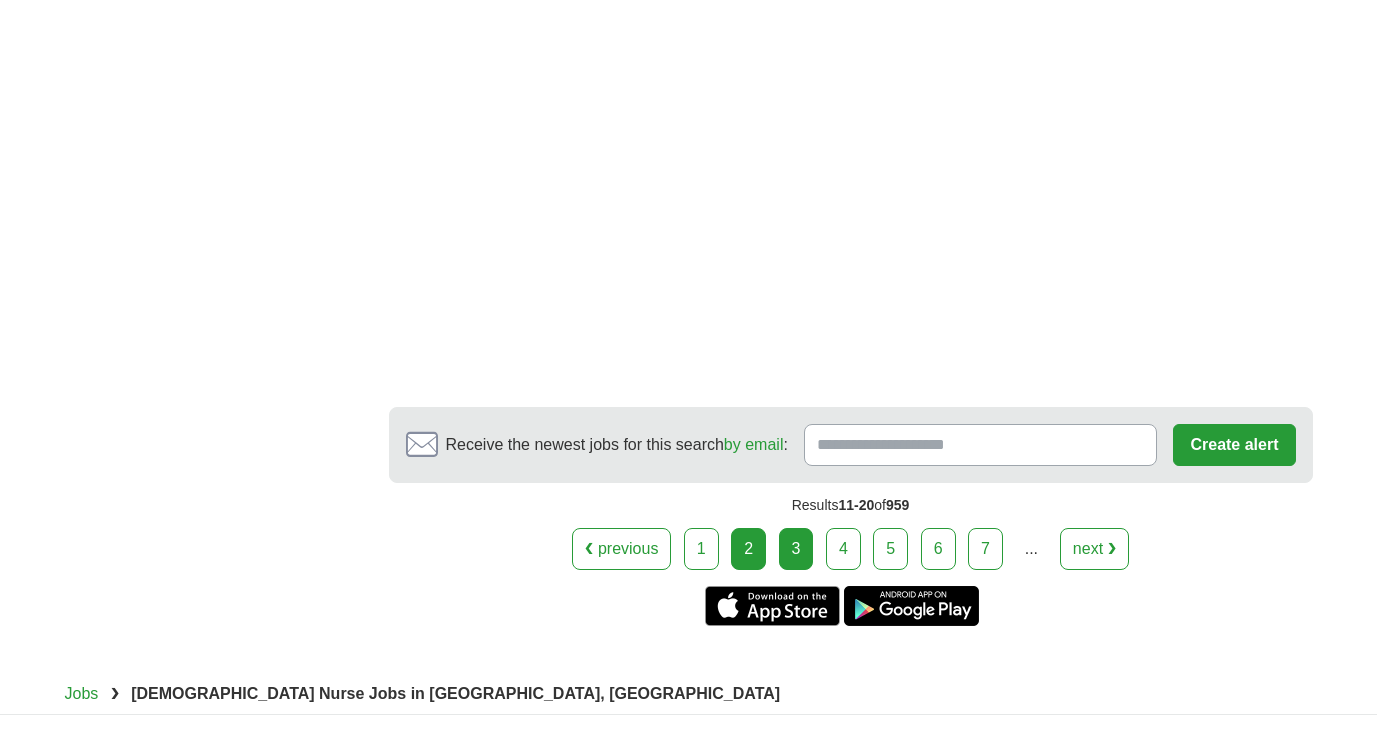 click on "3" at bounding box center (796, 549) 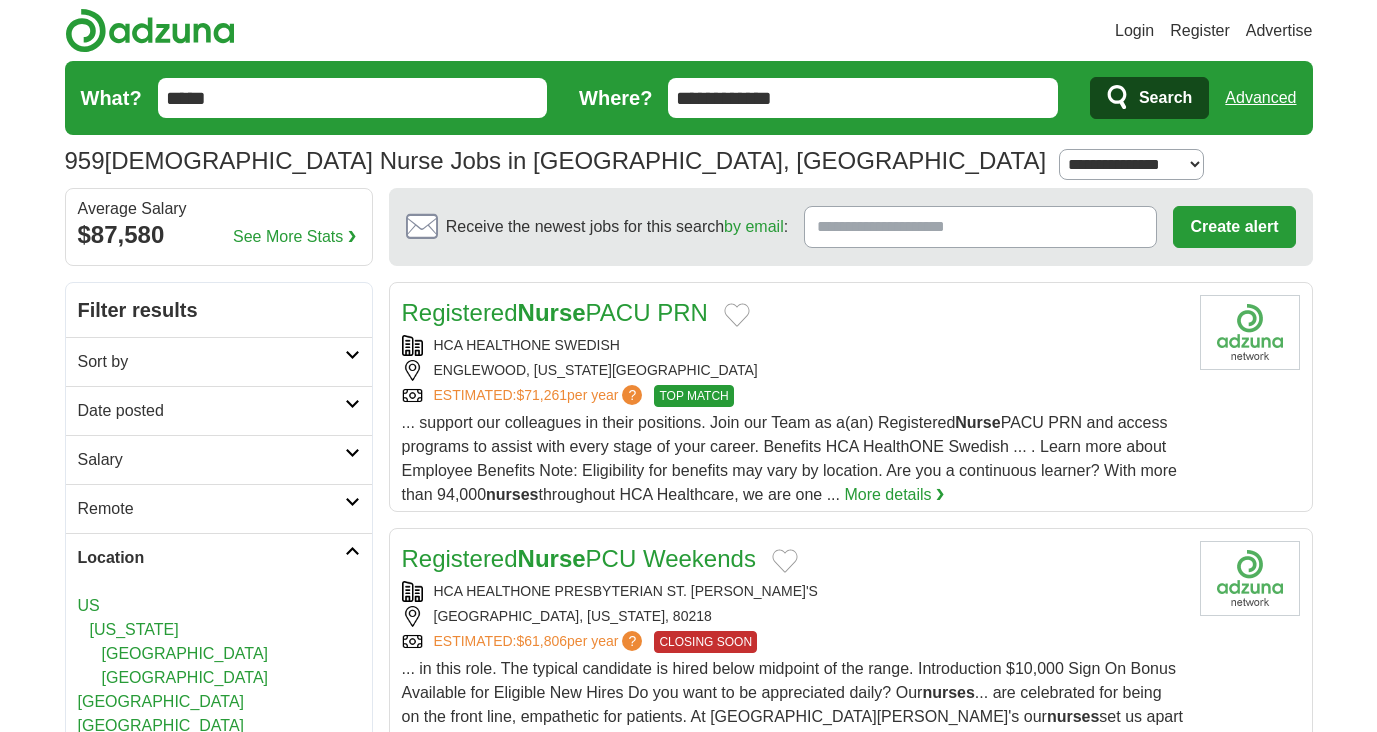 scroll, scrollTop: 0, scrollLeft: 0, axis: both 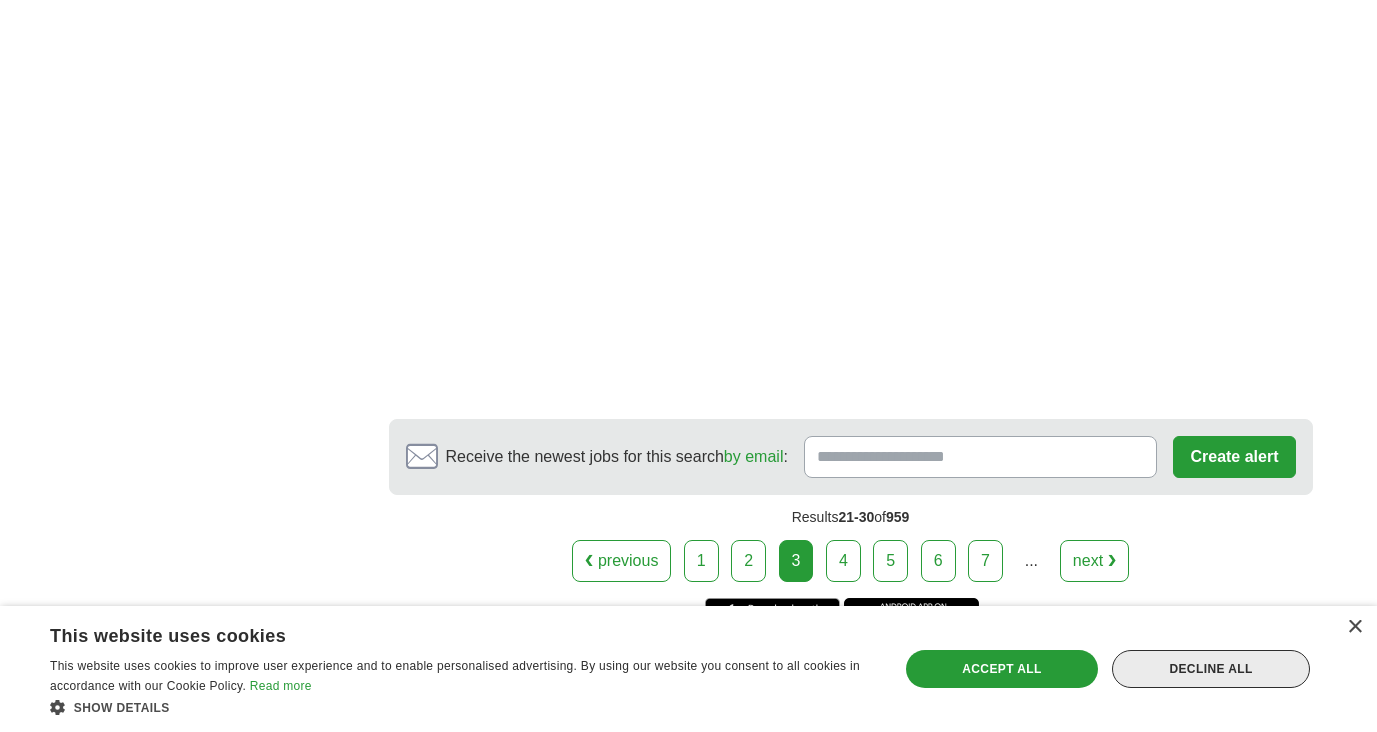 click on "Decline all" at bounding box center [1211, 669] 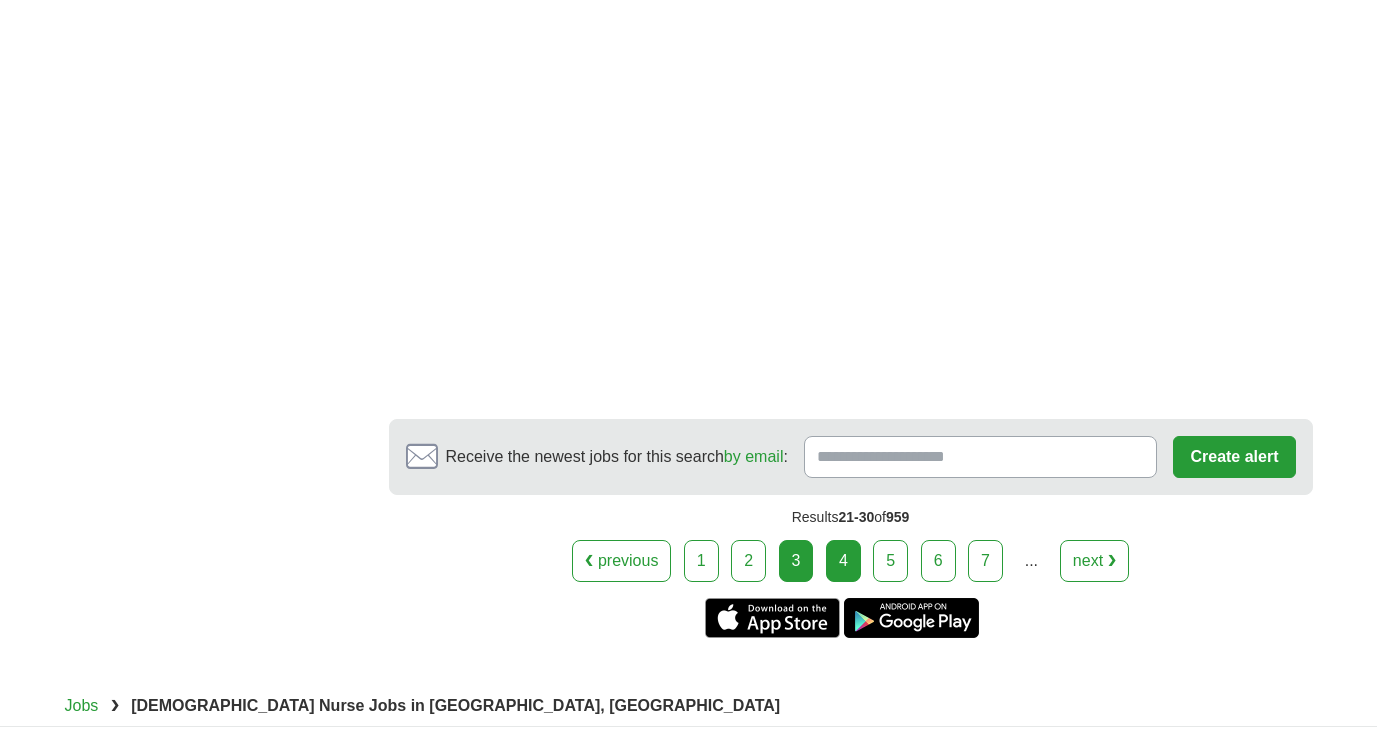 click on "4" at bounding box center (843, 561) 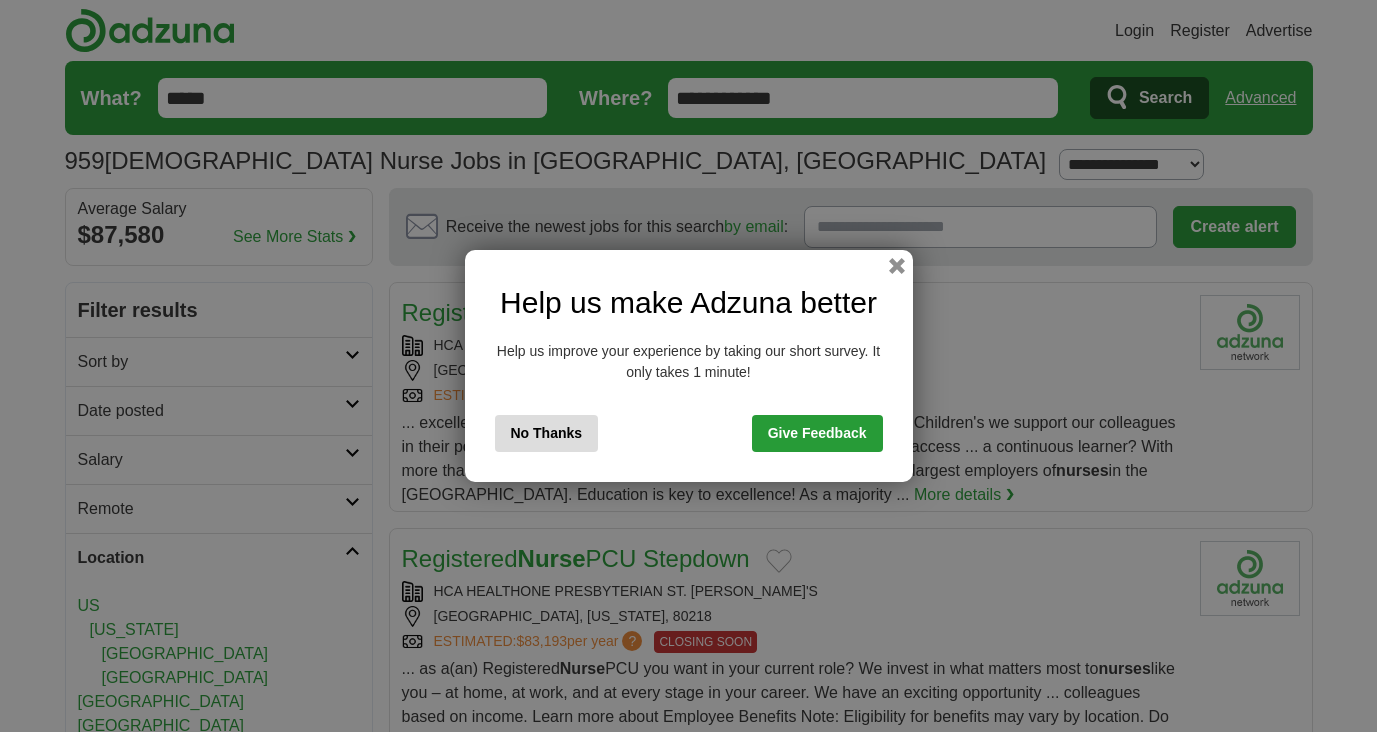 scroll, scrollTop: 0, scrollLeft: 0, axis: both 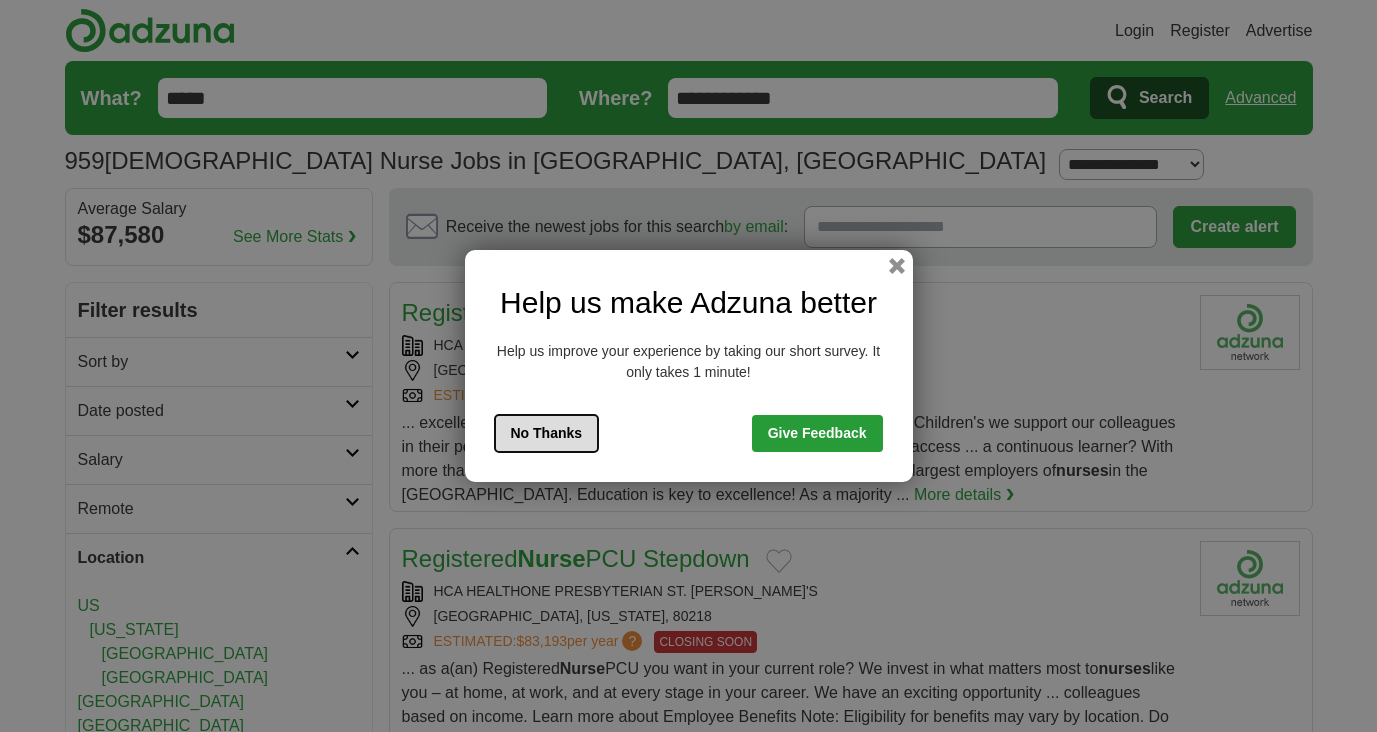 click on "No Thanks" at bounding box center [547, 433] 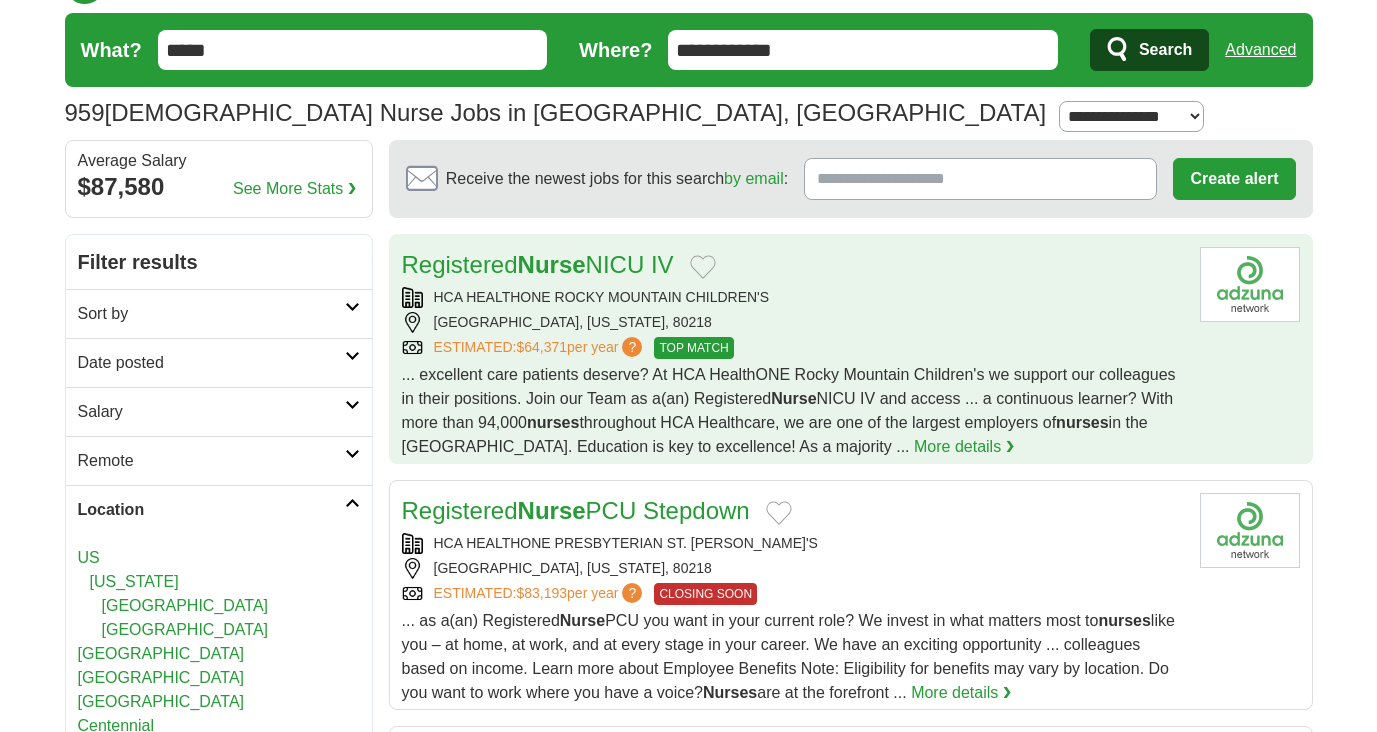 scroll, scrollTop: 0, scrollLeft: 0, axis: both 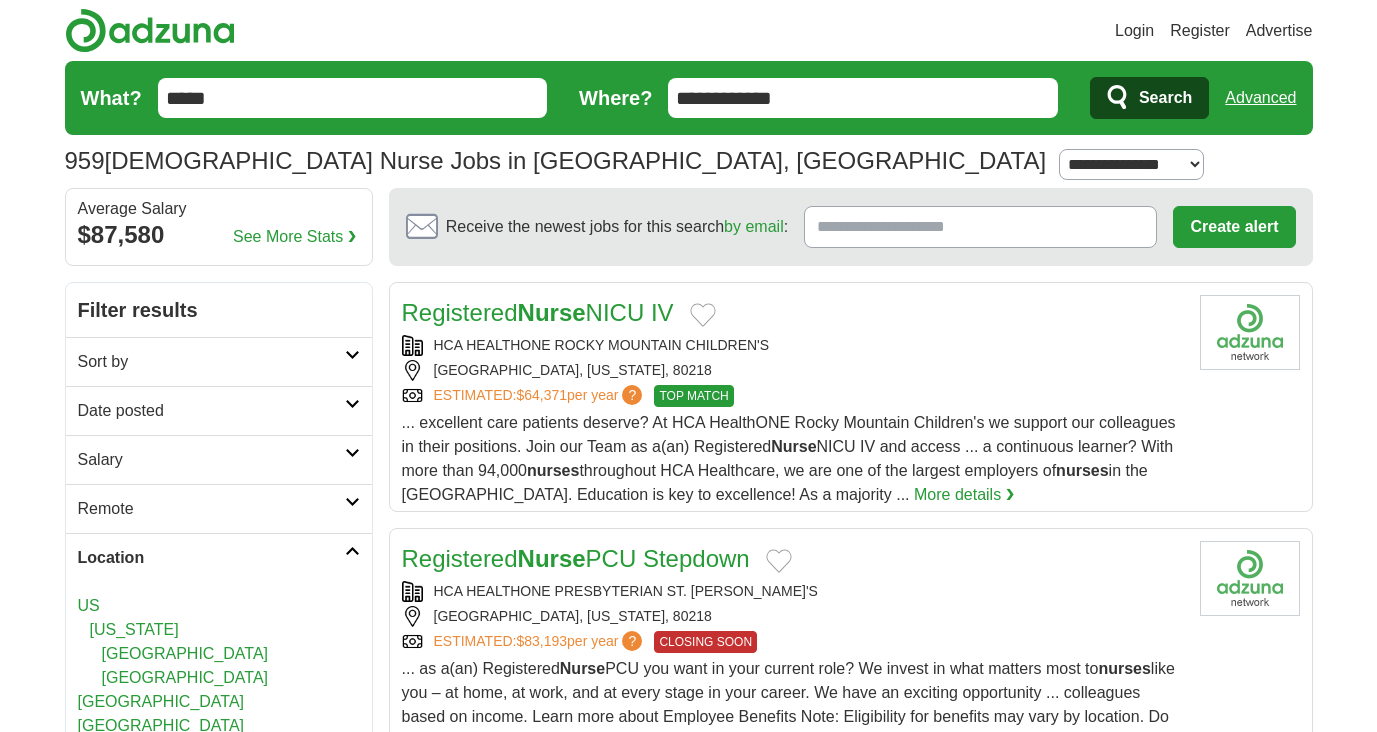 click on "*****" at bounding box center [353, 98] 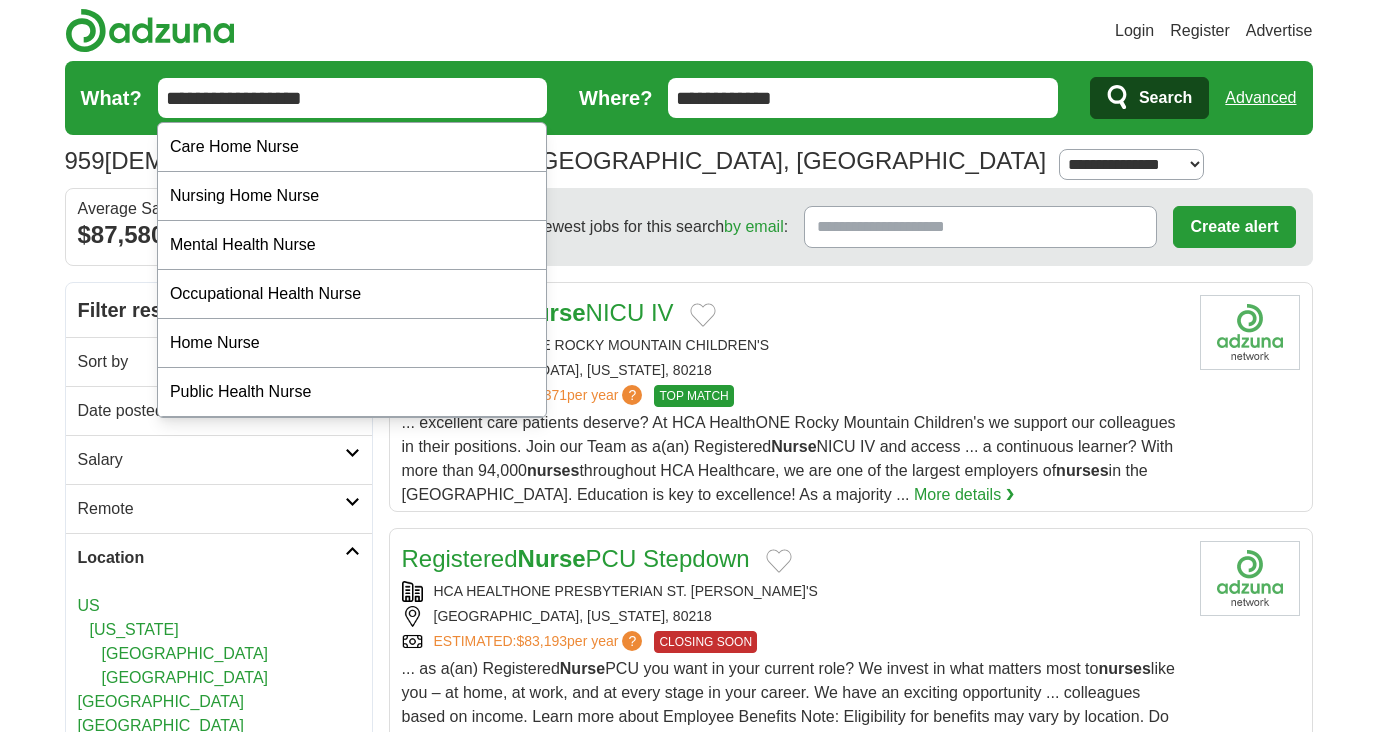 drag, startPoint x: 412, startPoint y: 106, endPoint x: 90, endPoint y: 102, distance: 322.02484 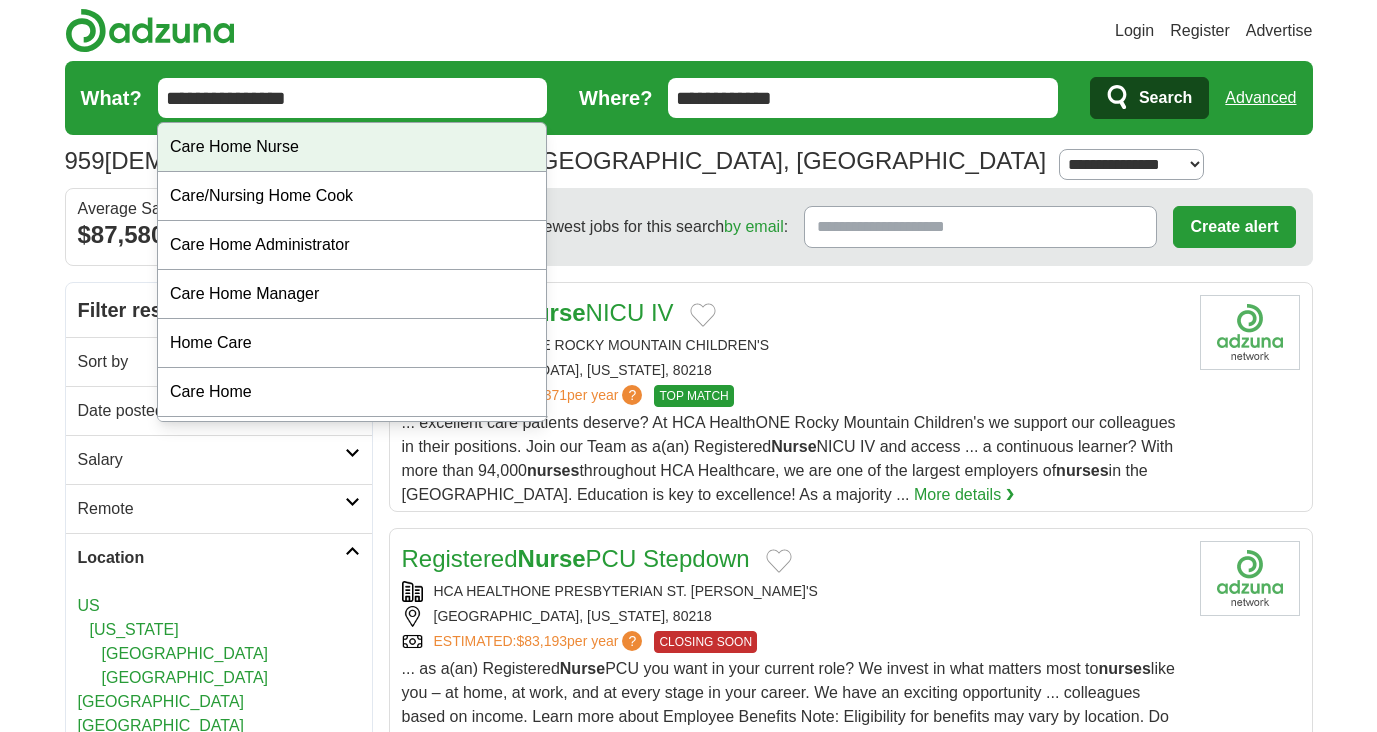 click on "Care Home Nurse" at bounding box center [352, 147] 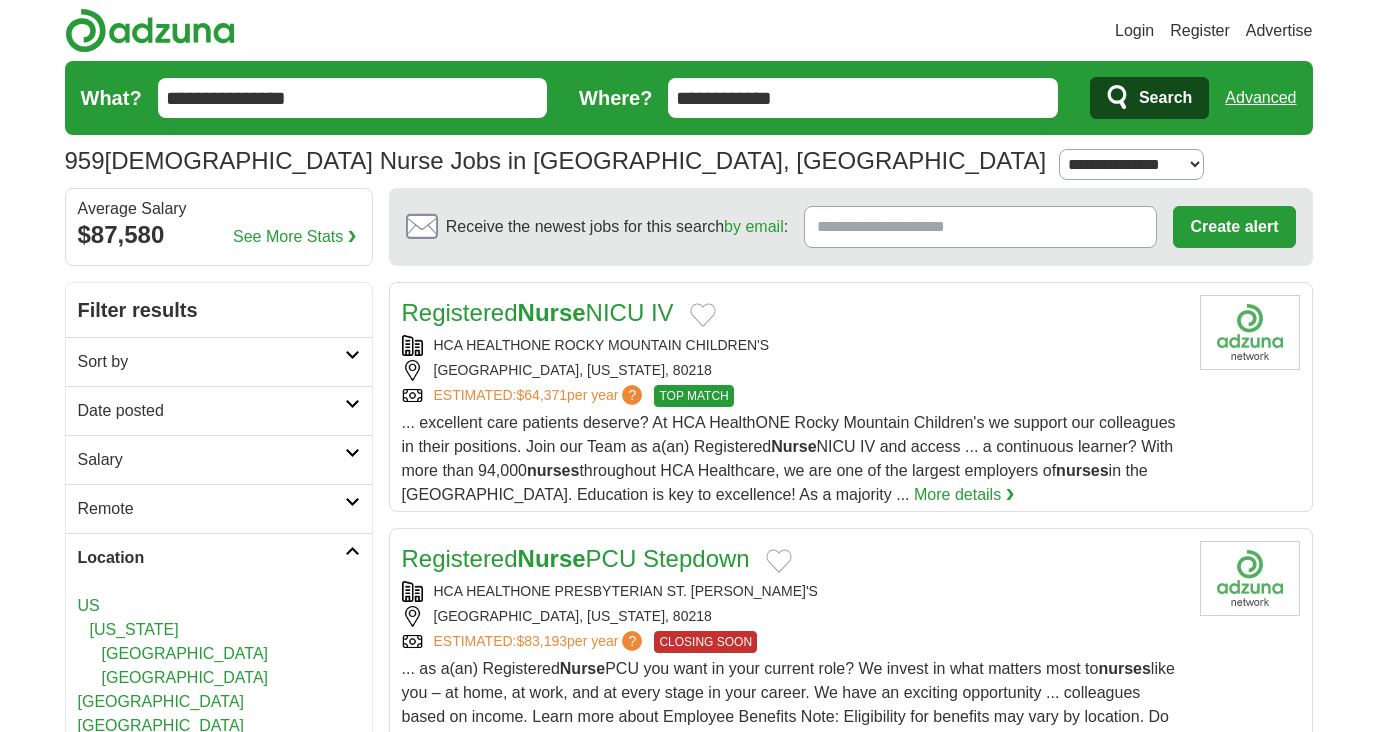 type on "**********" 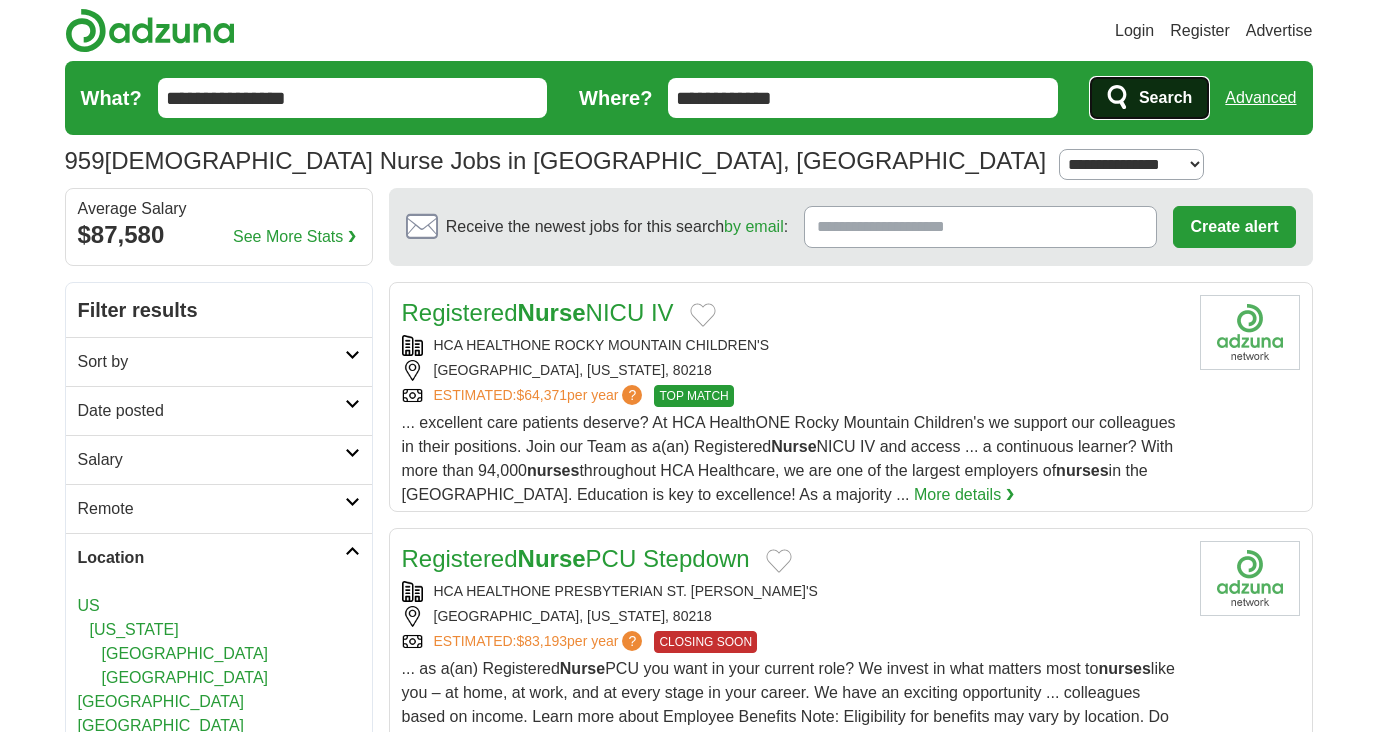 click on "Search" at bounding box center (1165, 98) 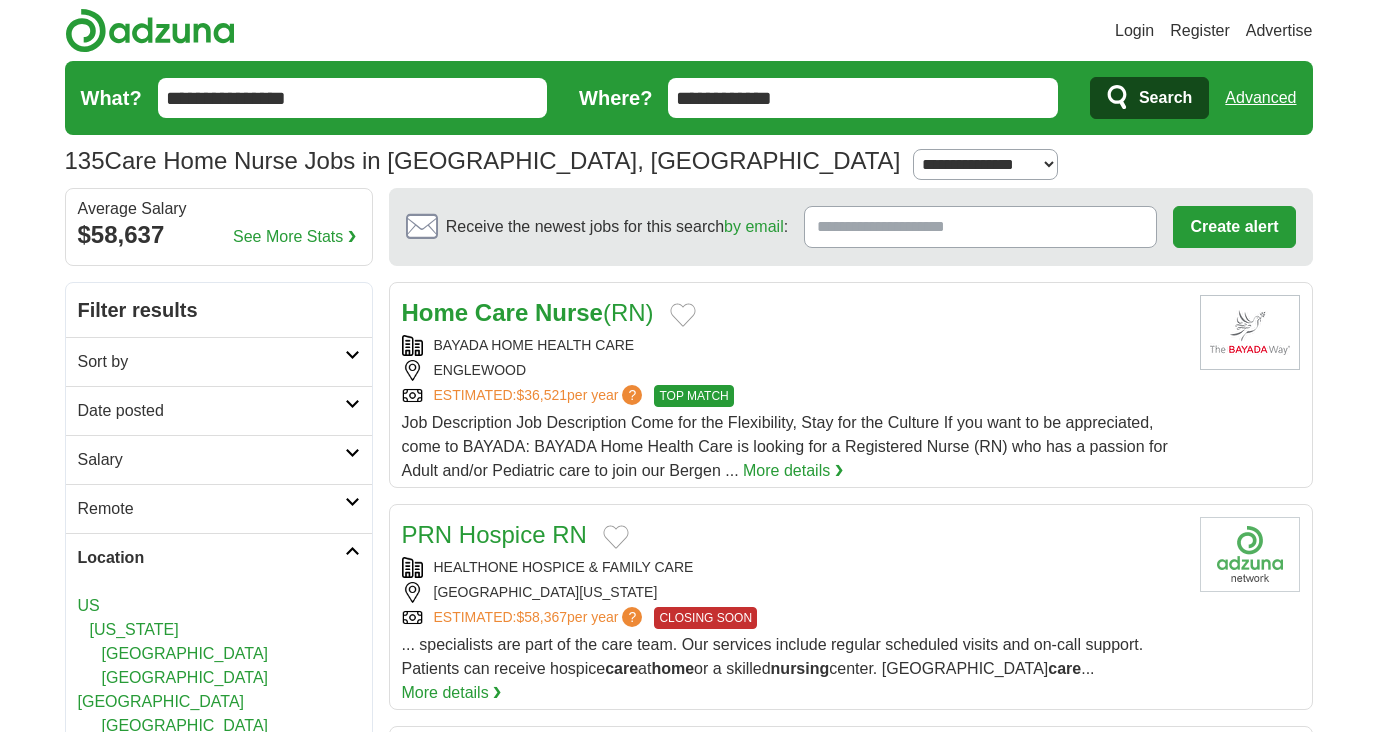 scroll, scrollTop: 0, scrollLeft: 0, axis: both 